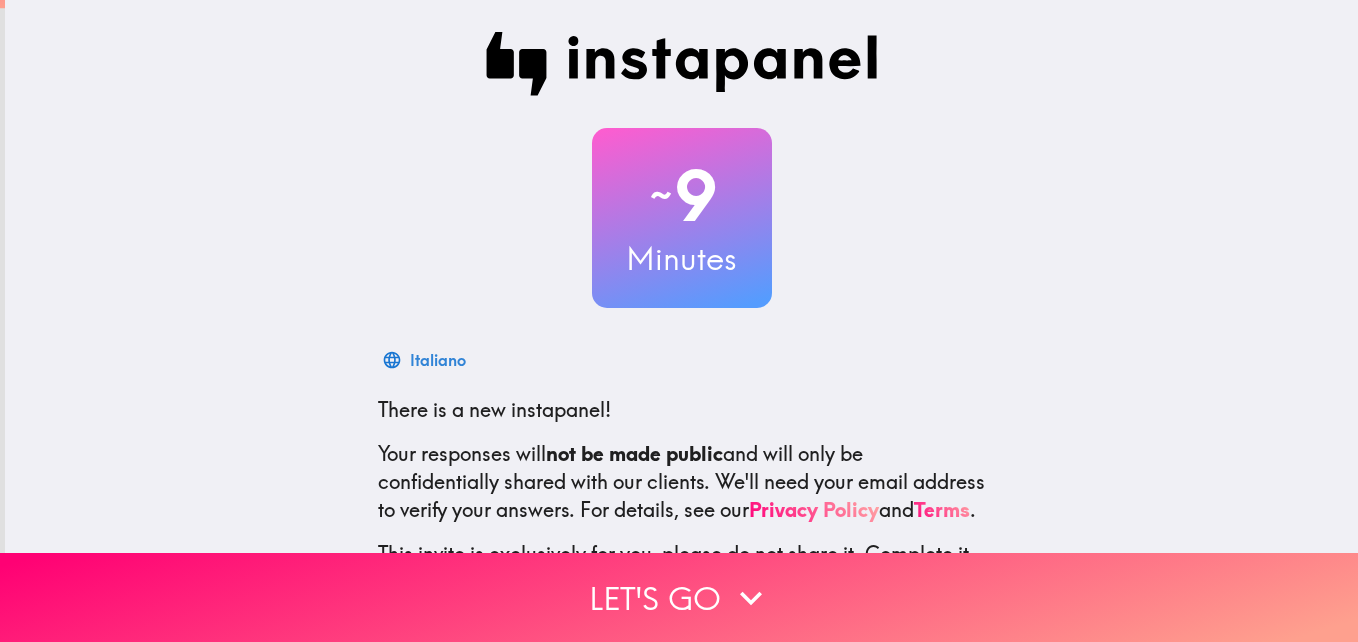 scroll, scrollTop: 0, scrollLeft: 0, axis: both 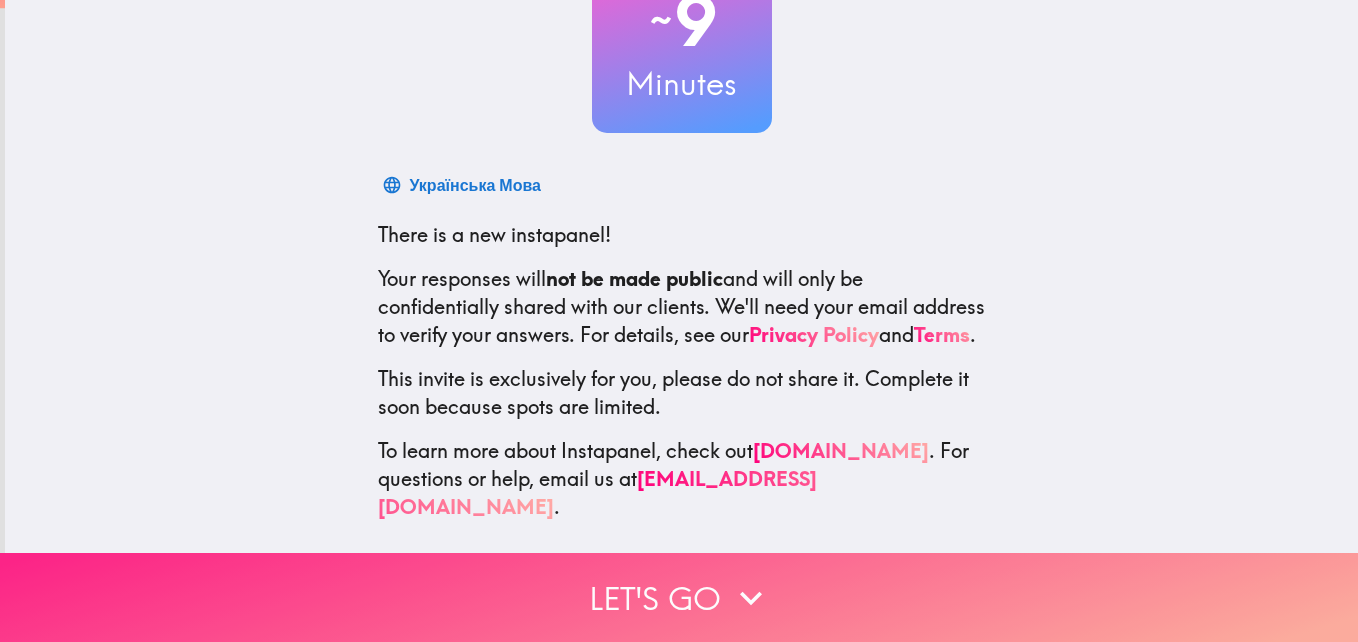 click on "Let's go" at bounding box center (679, 597) 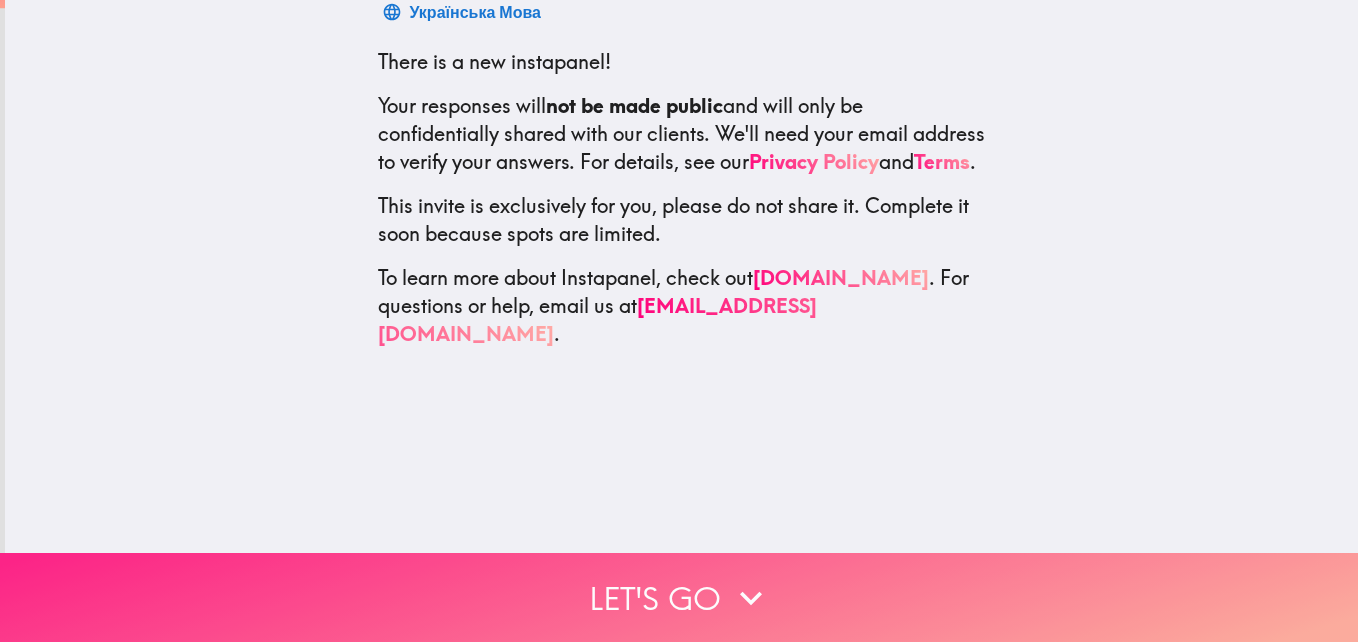 scroll, scrollTop: 0, scrollLeft: 0, axis: both 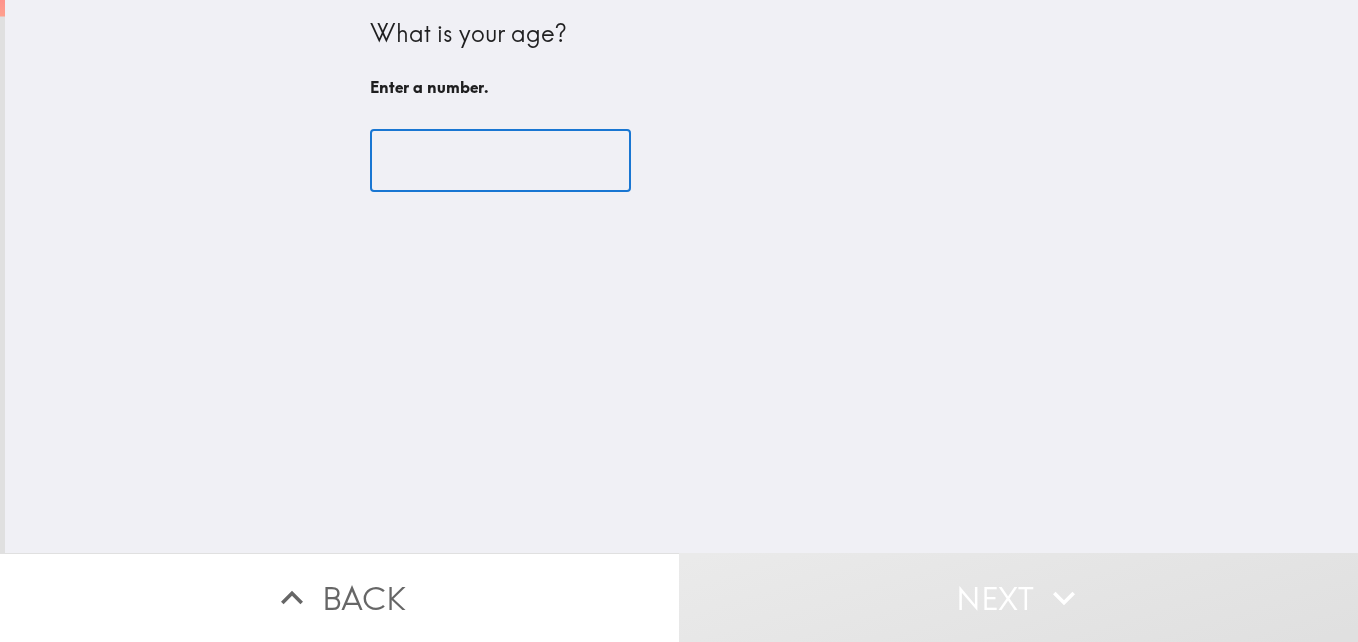 click at bounding box center [500, 161] 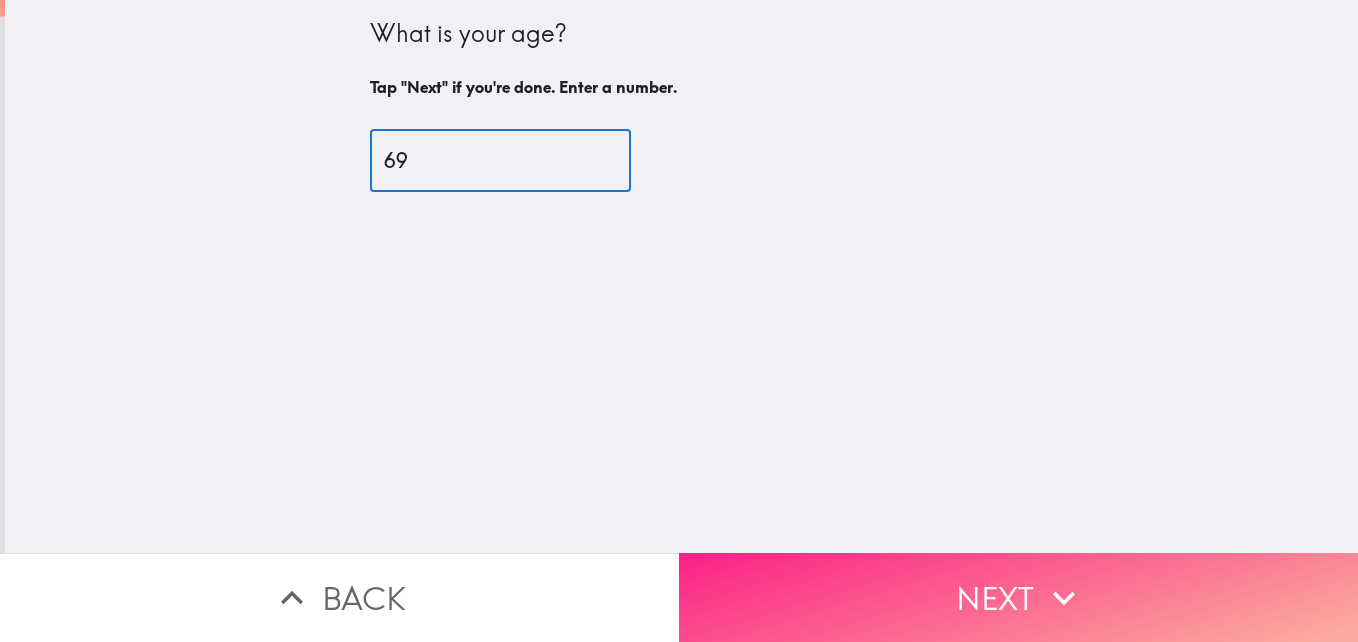 type on "69" 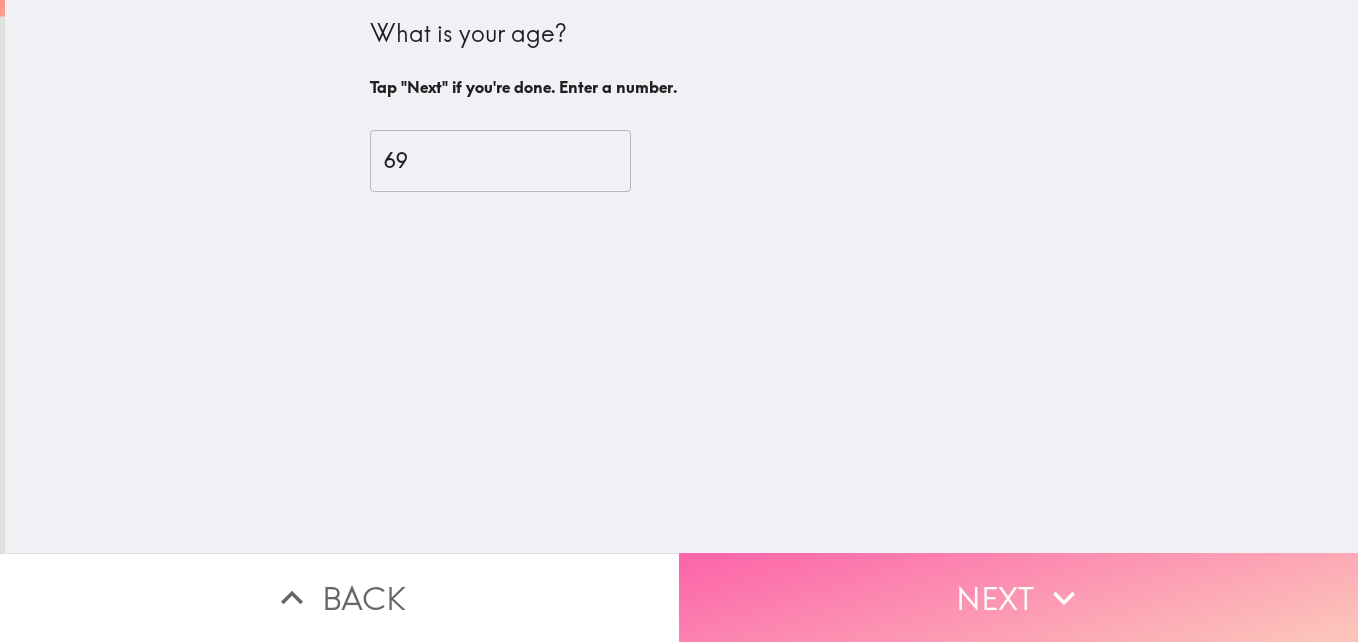 click on "Next" at bounding box center (1018, 597) 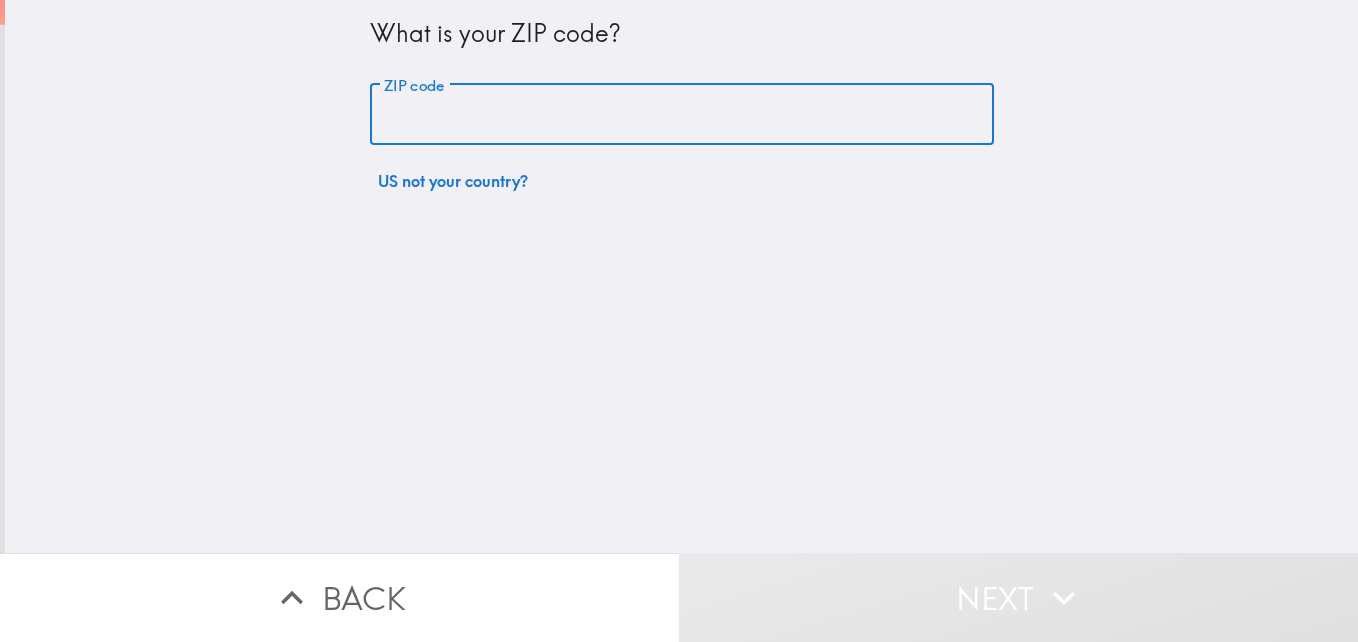 click on "ZIP code" at bounding box center (682, 115) 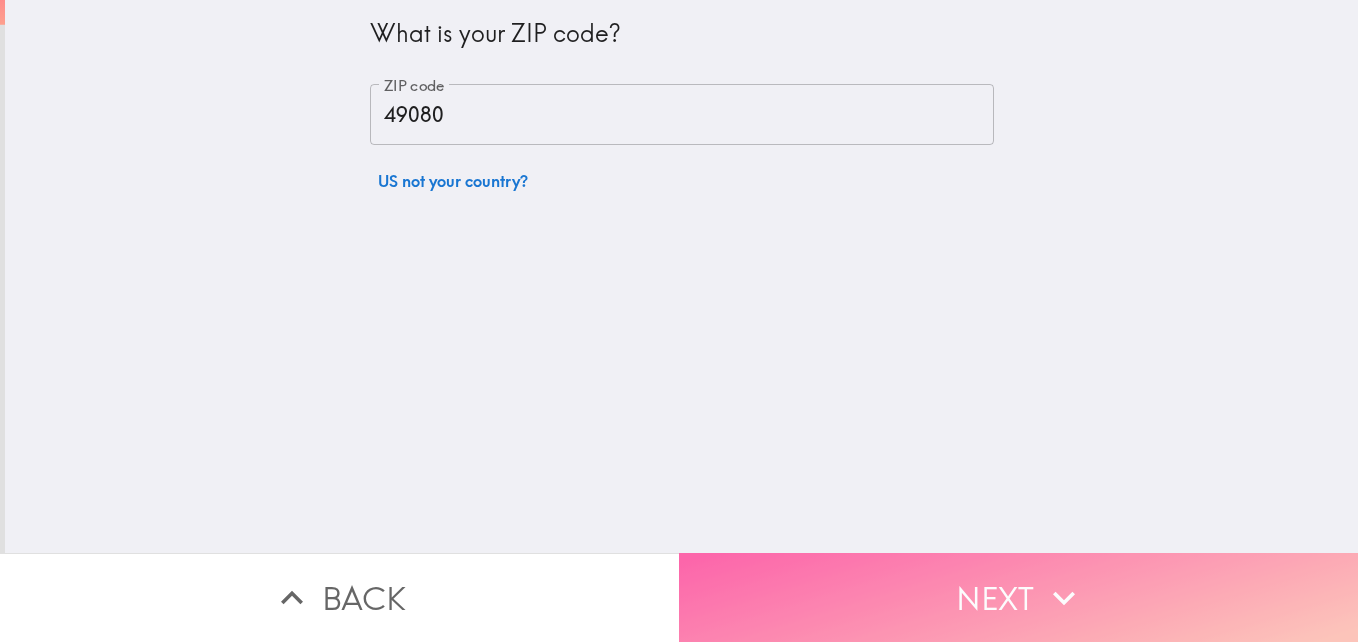 click on "Next" at bounding box center [1018, 597] 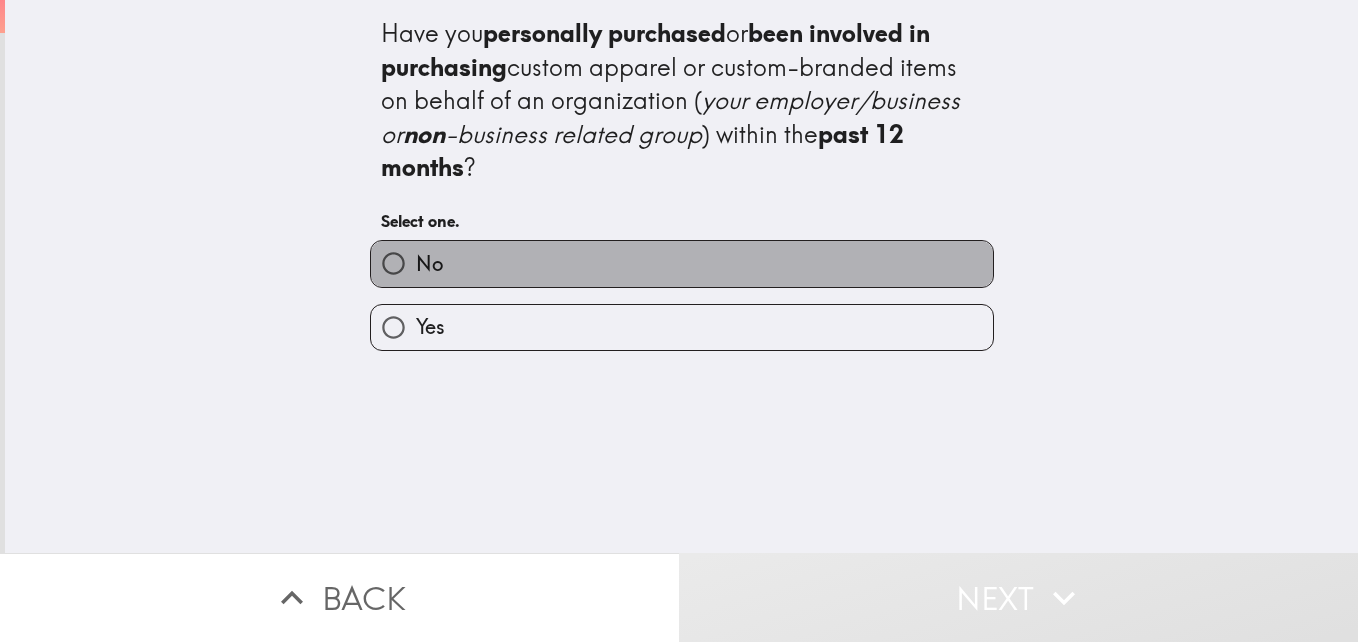 click on "No" at bounding box center (682, 263) 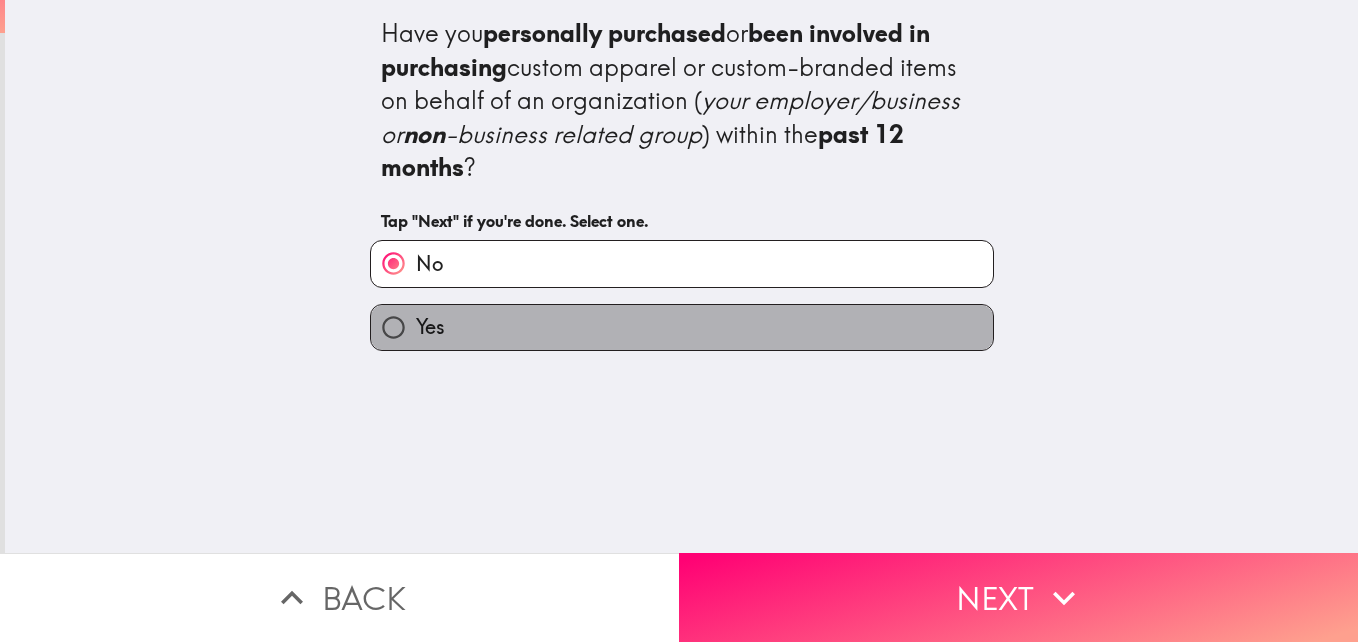 click on "Yes" at bounding box center (682, 327) 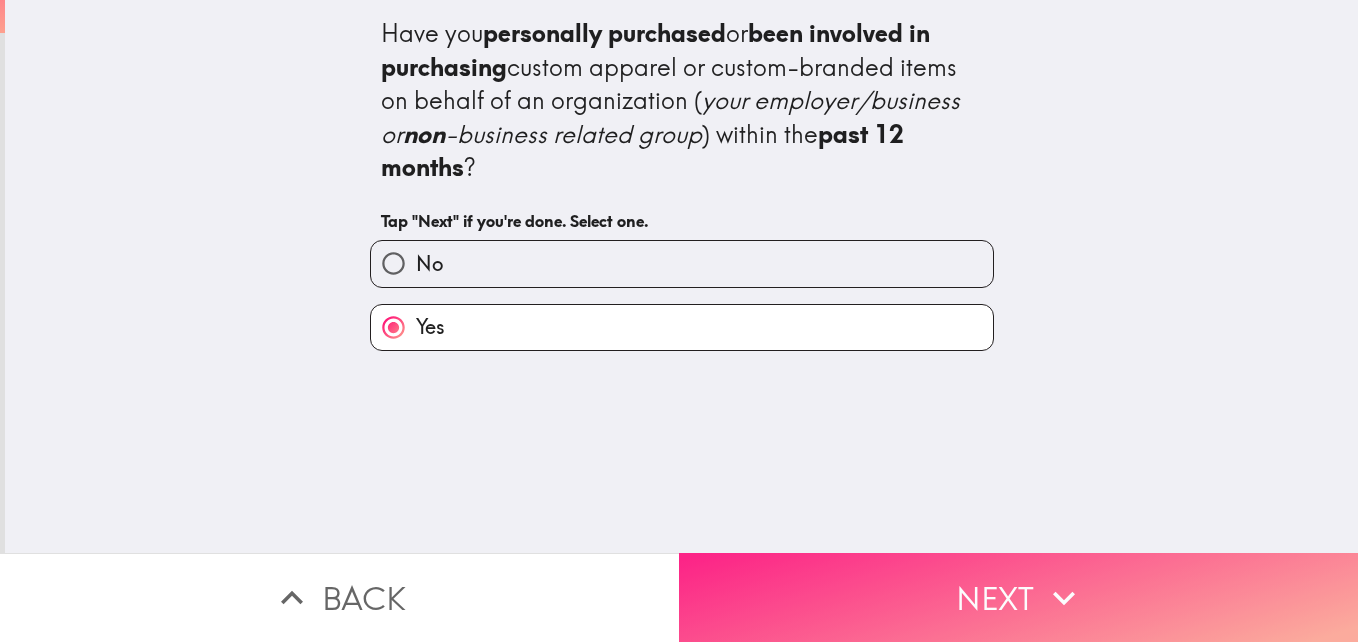 click on "Next" at bounding box center [1018, 597] 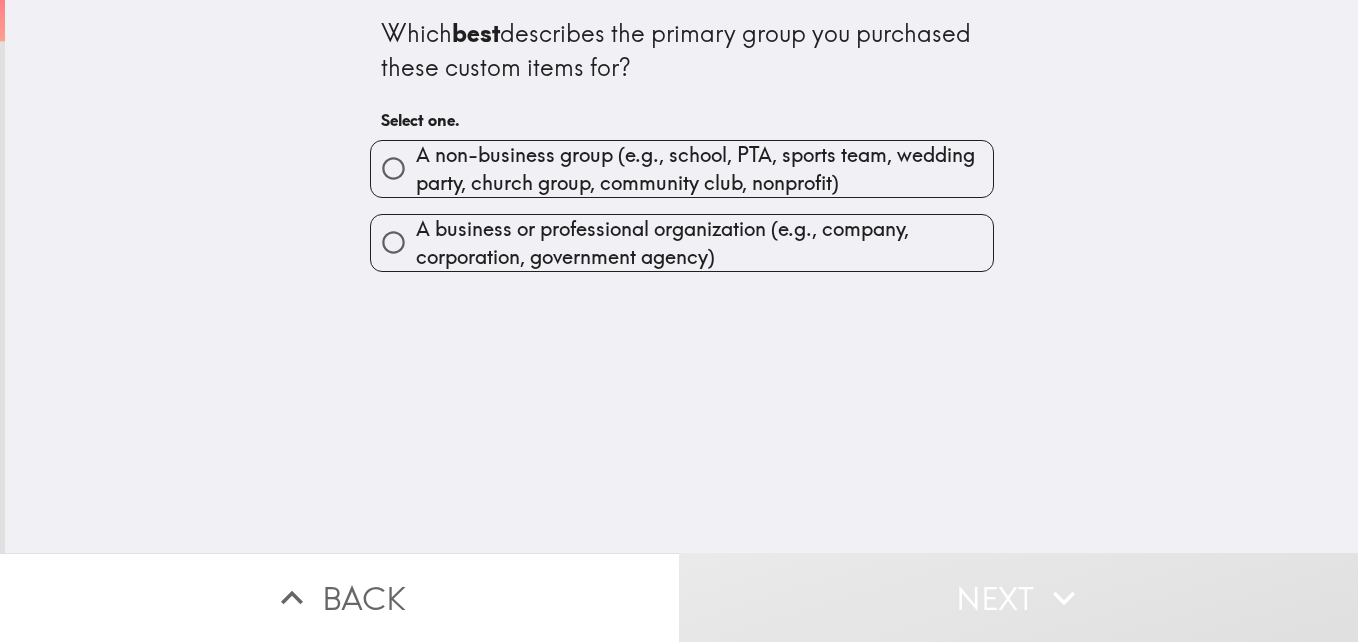 click on "A non-business group (e.g., school, PTA, sports team, wedding party, church group, community club, nonprofit)" at bounding box center (704, 169) 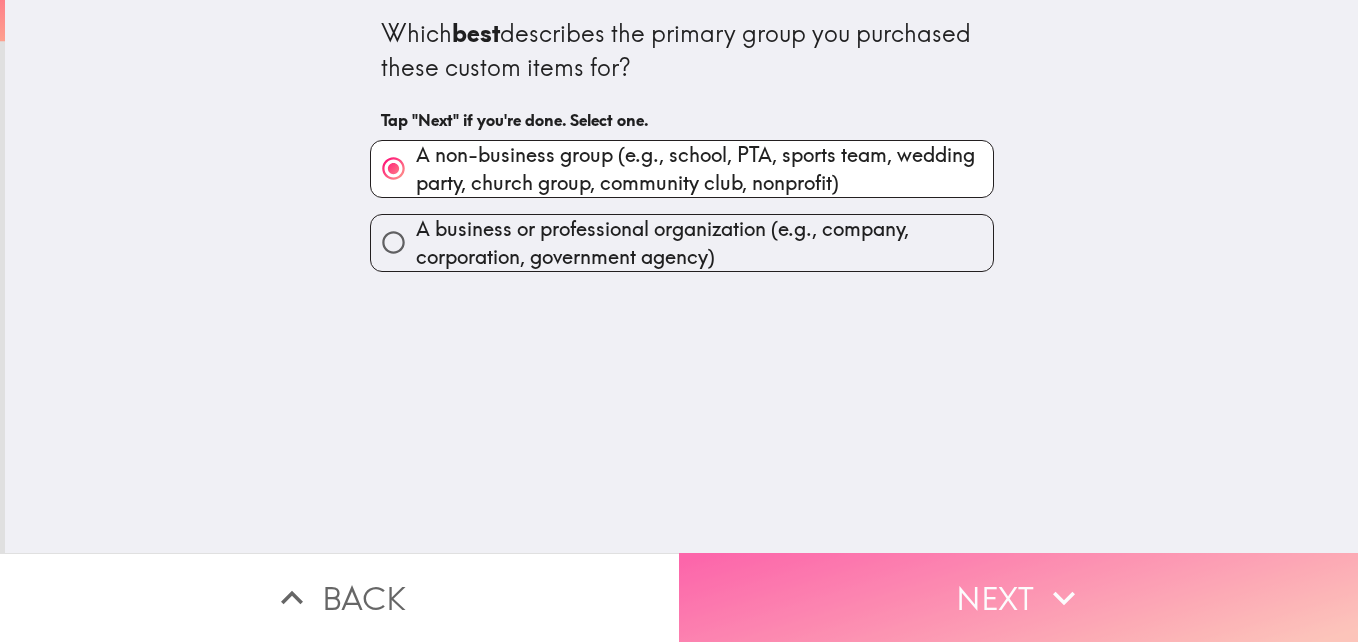 click on "Next" at bounding box center [1018, 597] 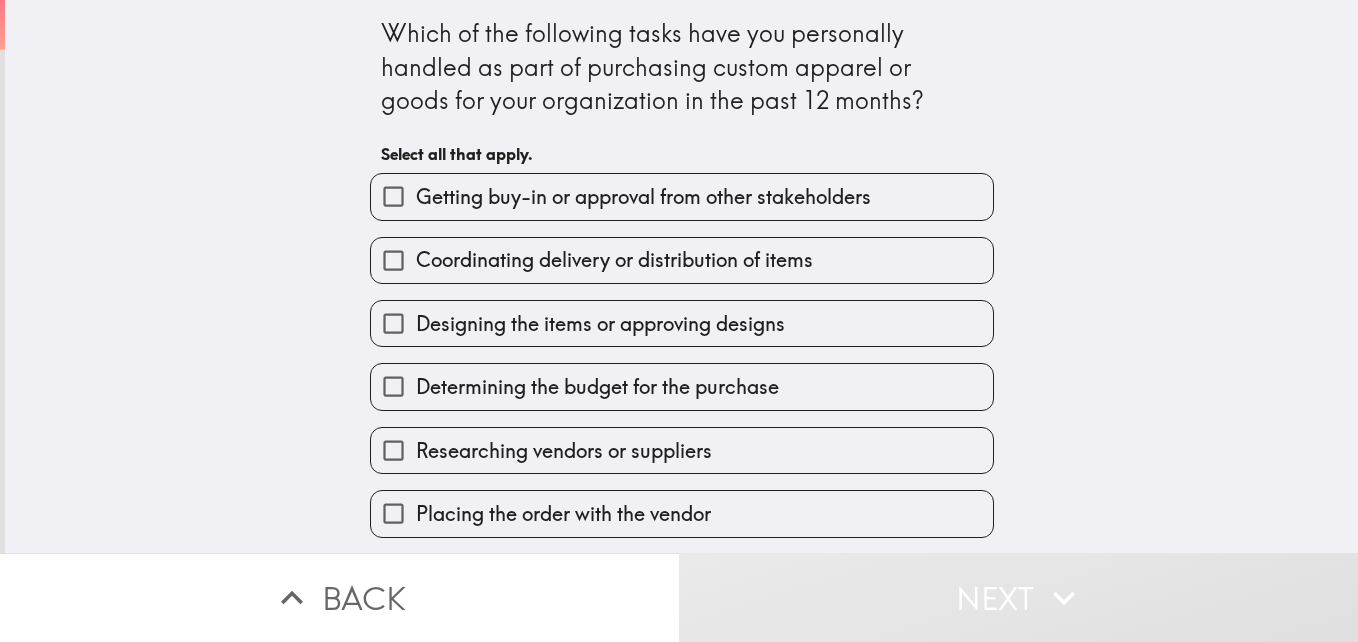 click on "Coordinating delivery or distribution of items" at bounding box center [614, 260] 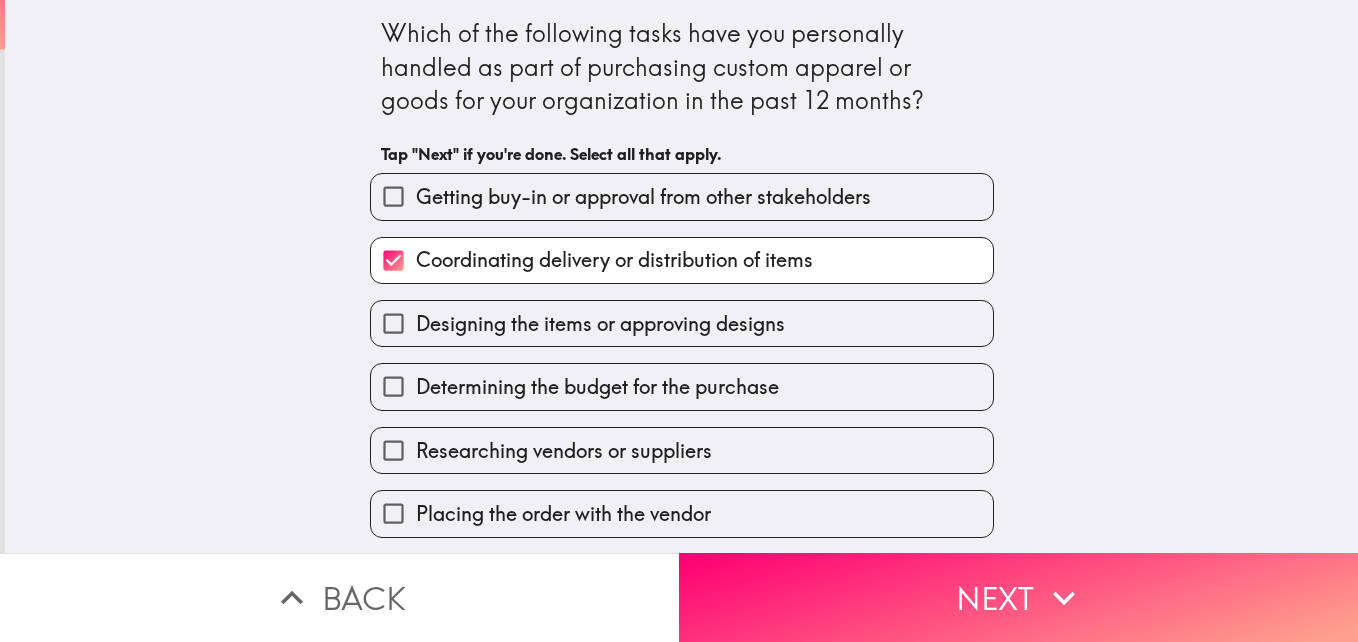 click on "Designing the items or approving designs" at bounding box center (600, 324) 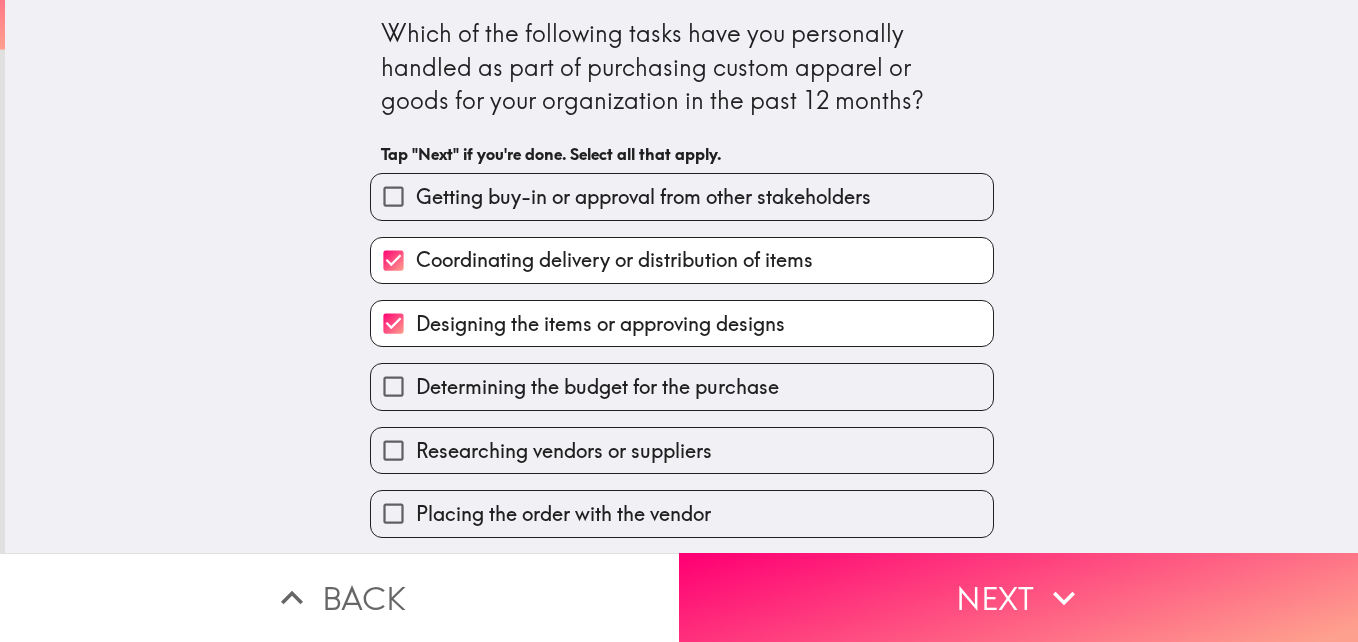 click on "Determining the budget for the purchase" at bounding box center [597, 387] 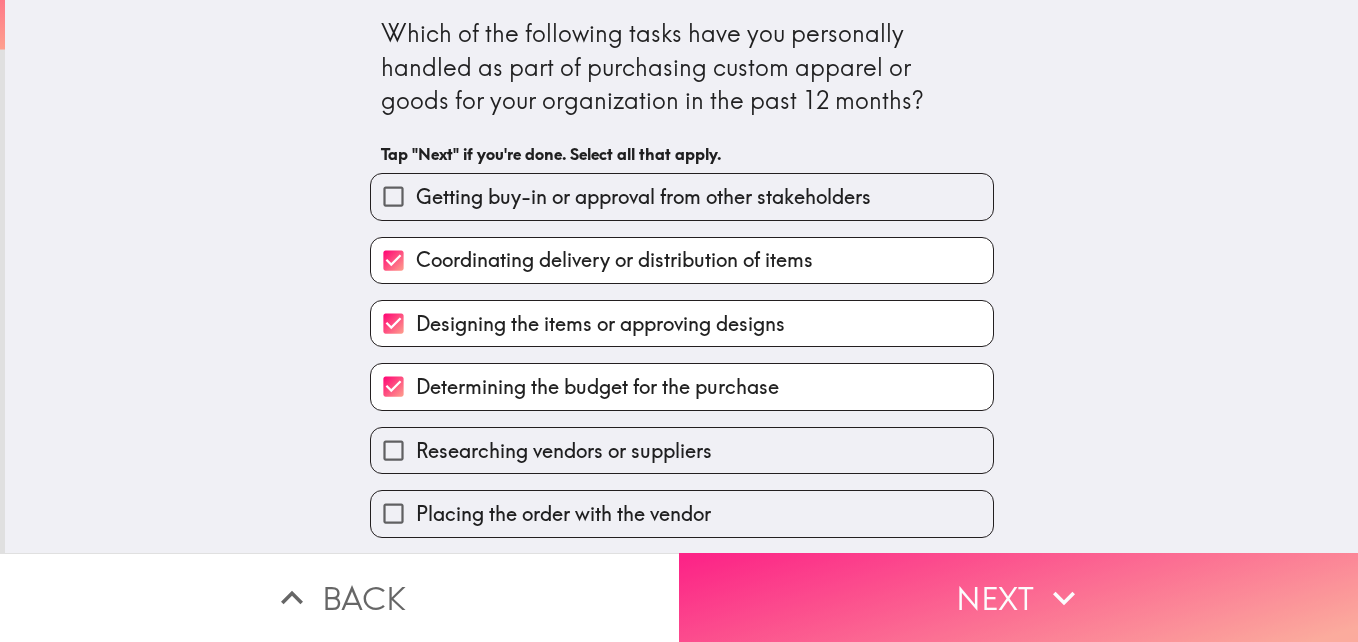 click on "Next" at bounding box center [1018, 597] 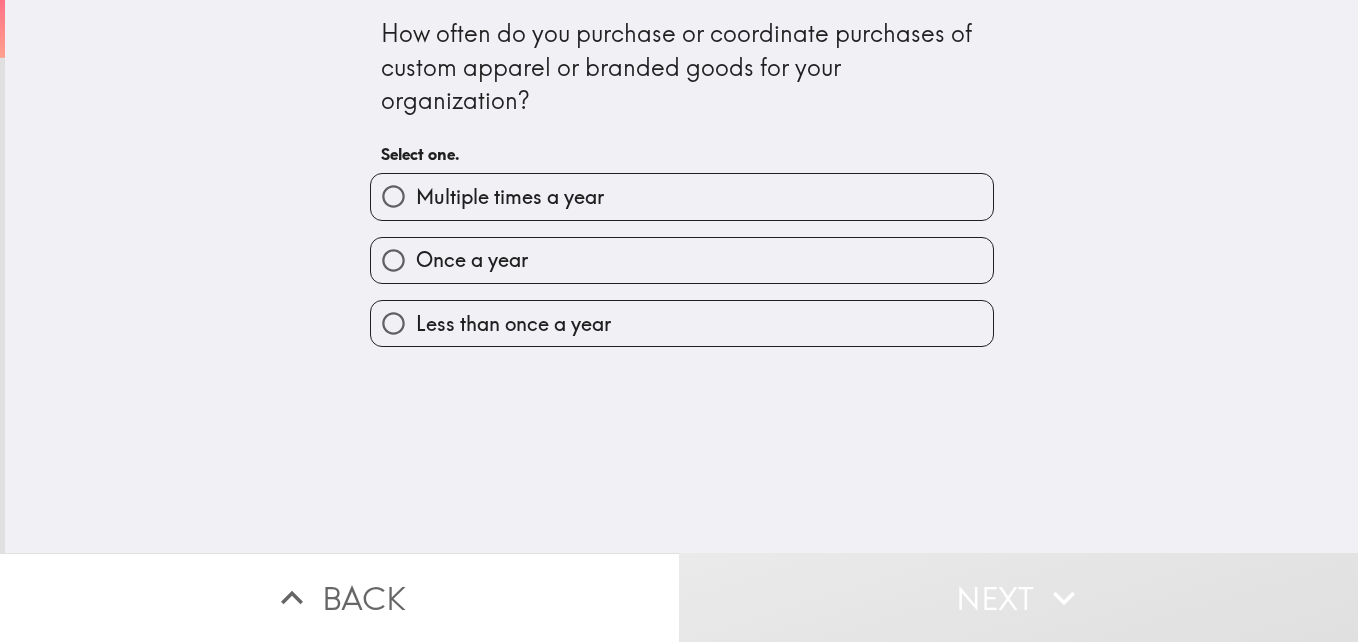 click on "Once a year" at bounding box center [682, 260] 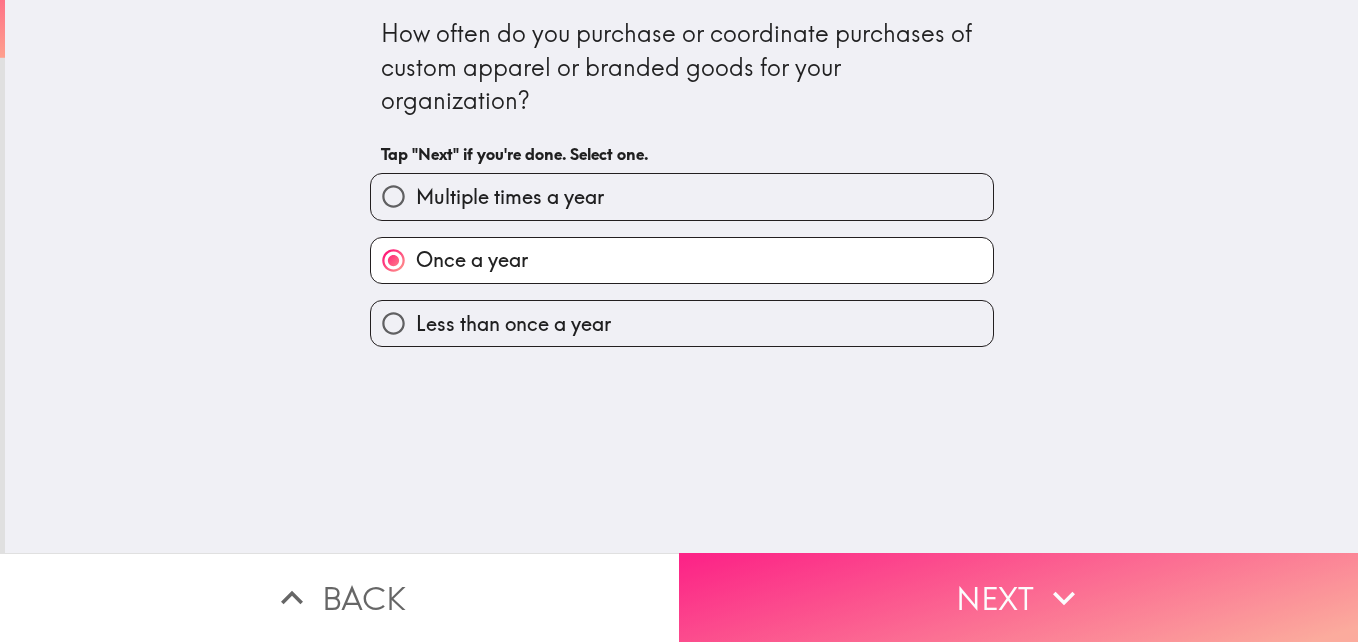 click on "Next" at bounding box center (1018, 597) 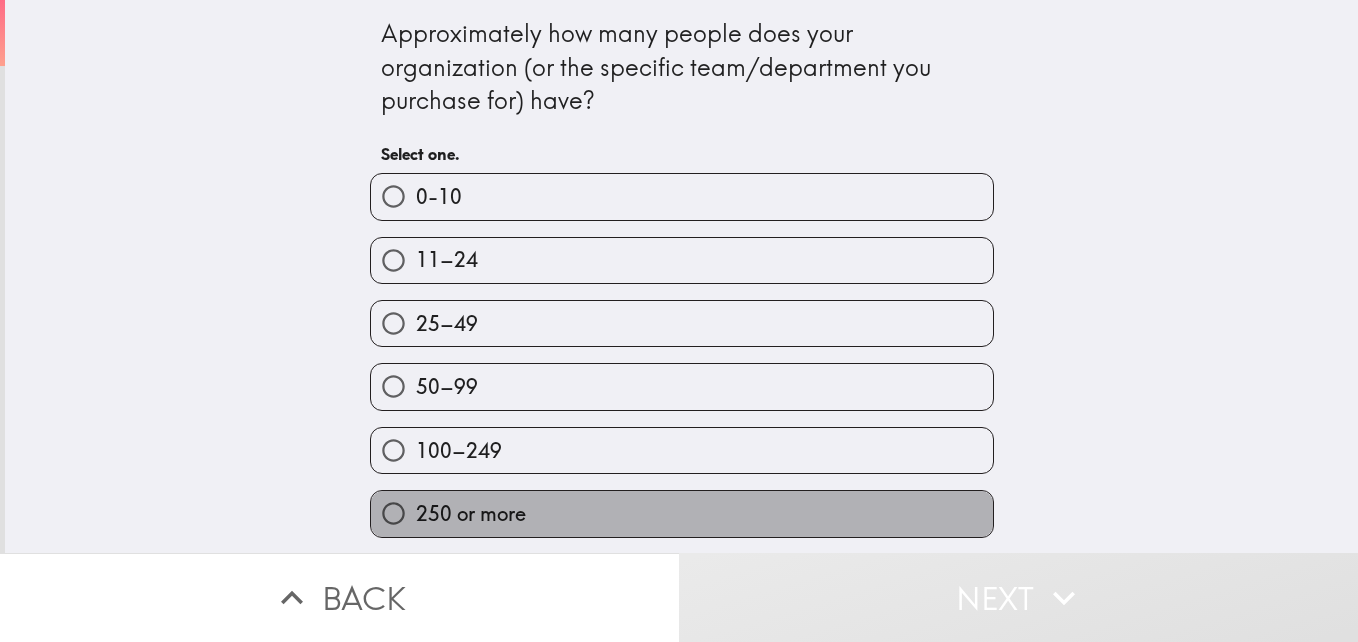 click on "250 or more" at bounding box center [682, 513] 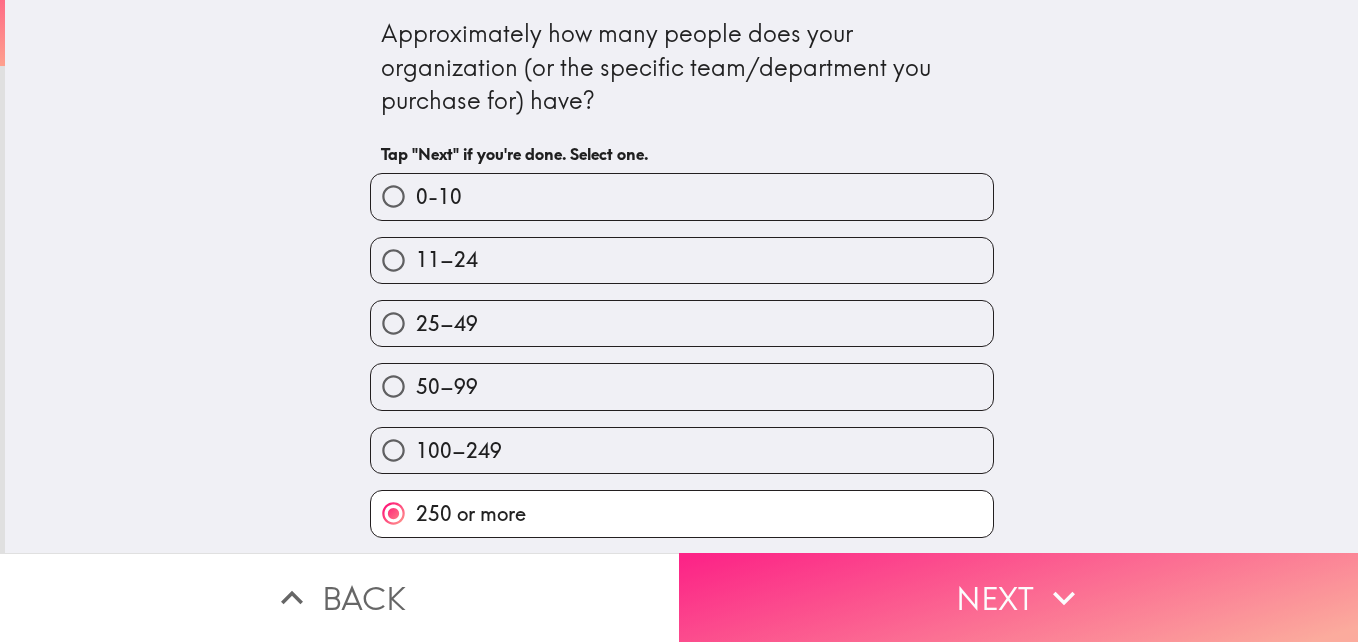 click on "Next" at bounding box center (1018, 597) 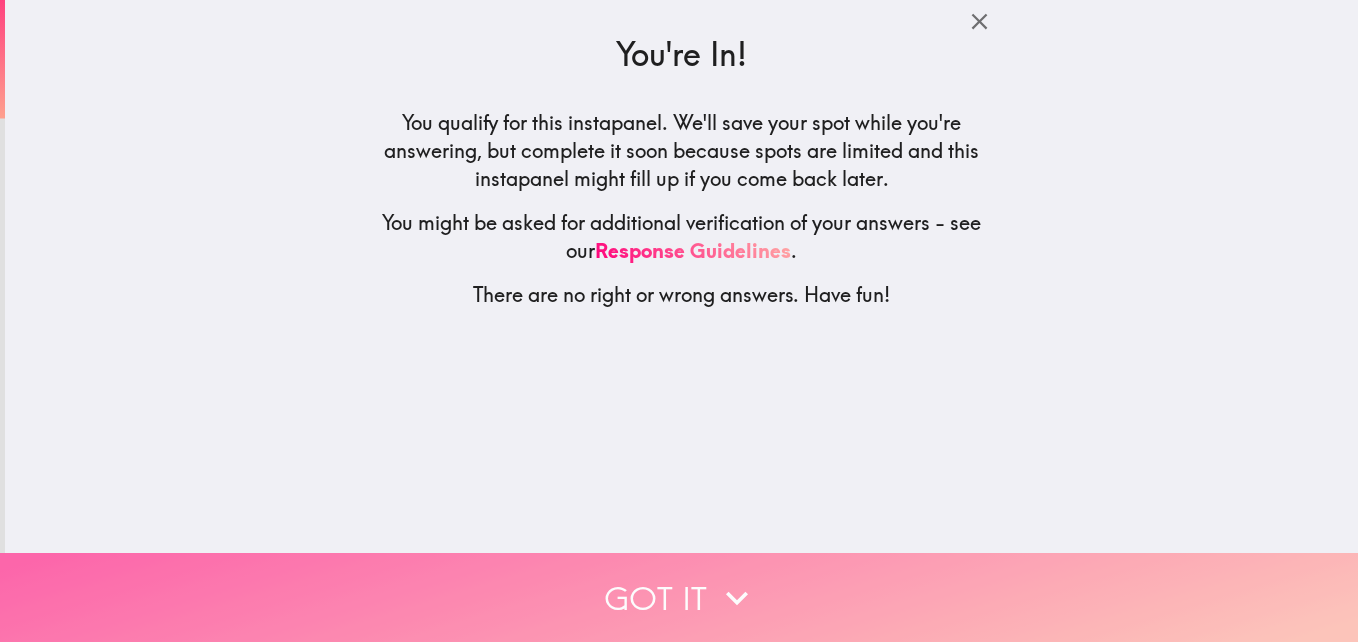click on "Got it" at bounding box center (679, 597) 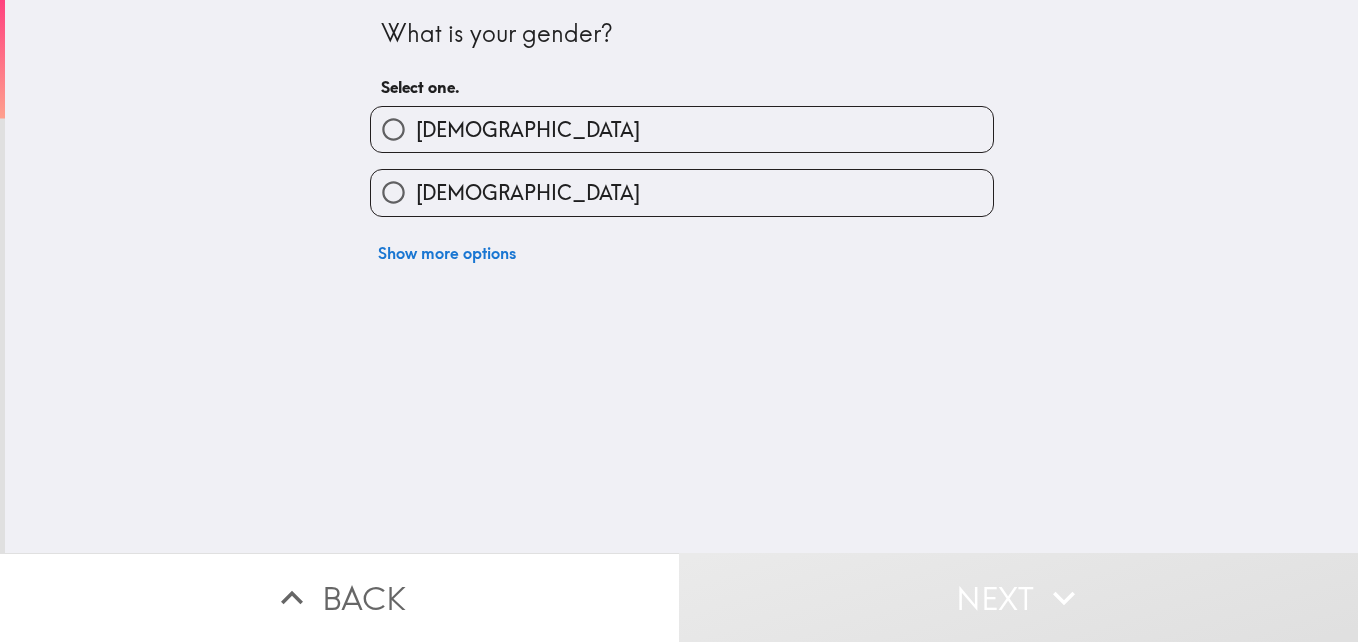 click on "[DEMOGRAPHIC_DATA]" at bounding box center [682, 129] 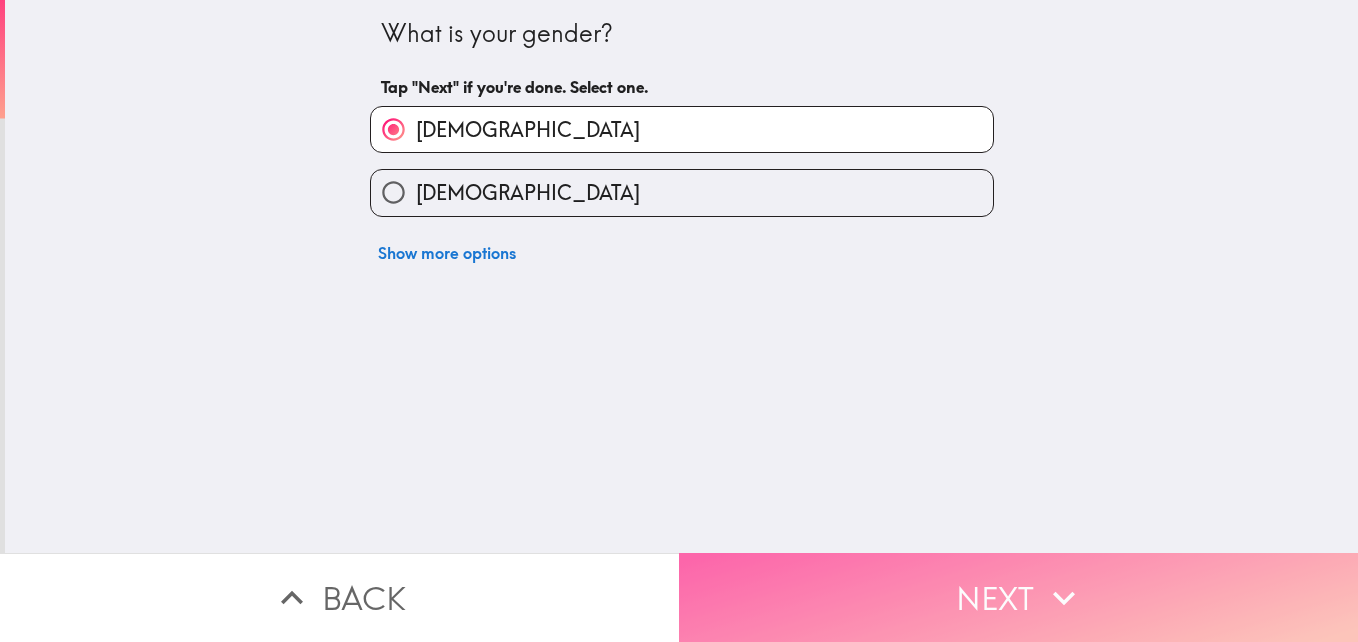 click on "Next" at bounding box center [1018, 597] 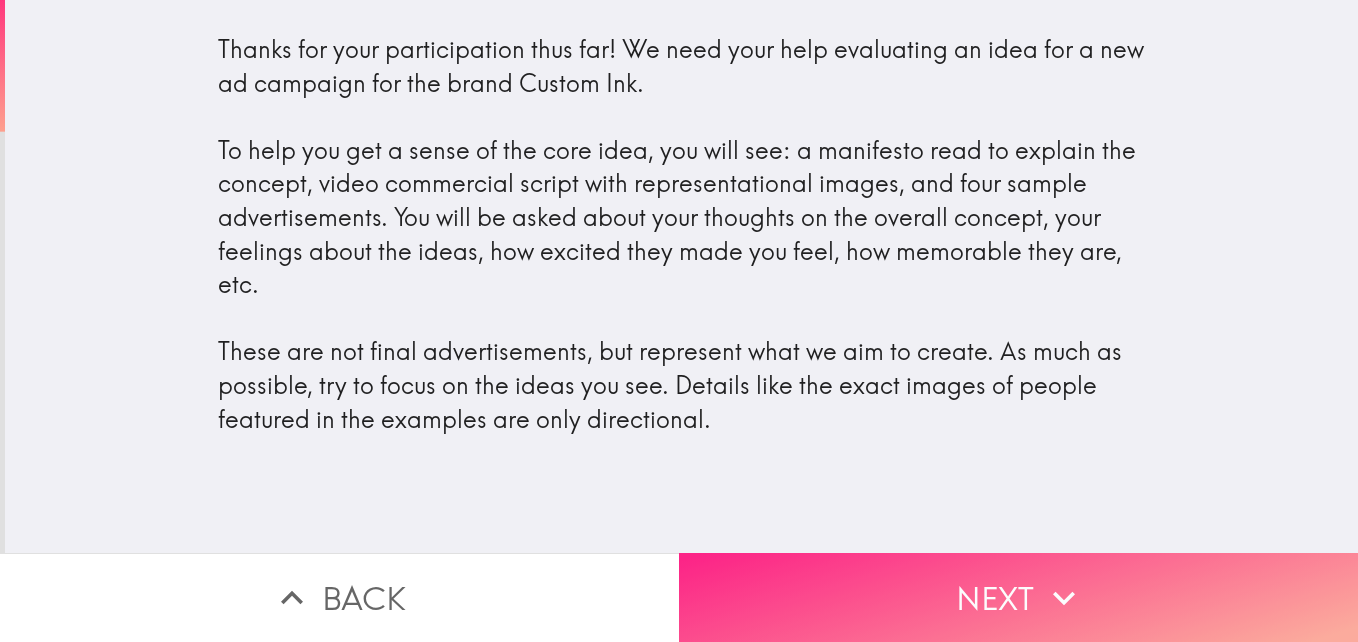 click on "Next" at bounding box center (1018, 597) 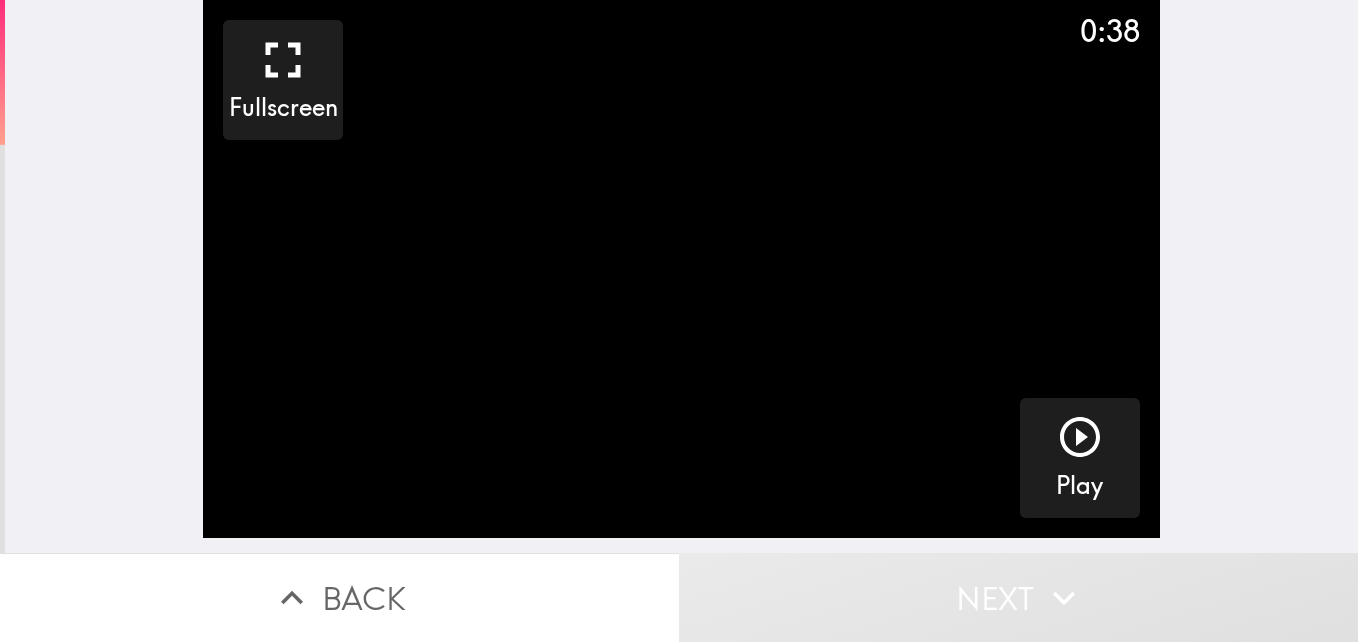 click on "0:38 Fullscreen Play" at bounding box center [681, 276] 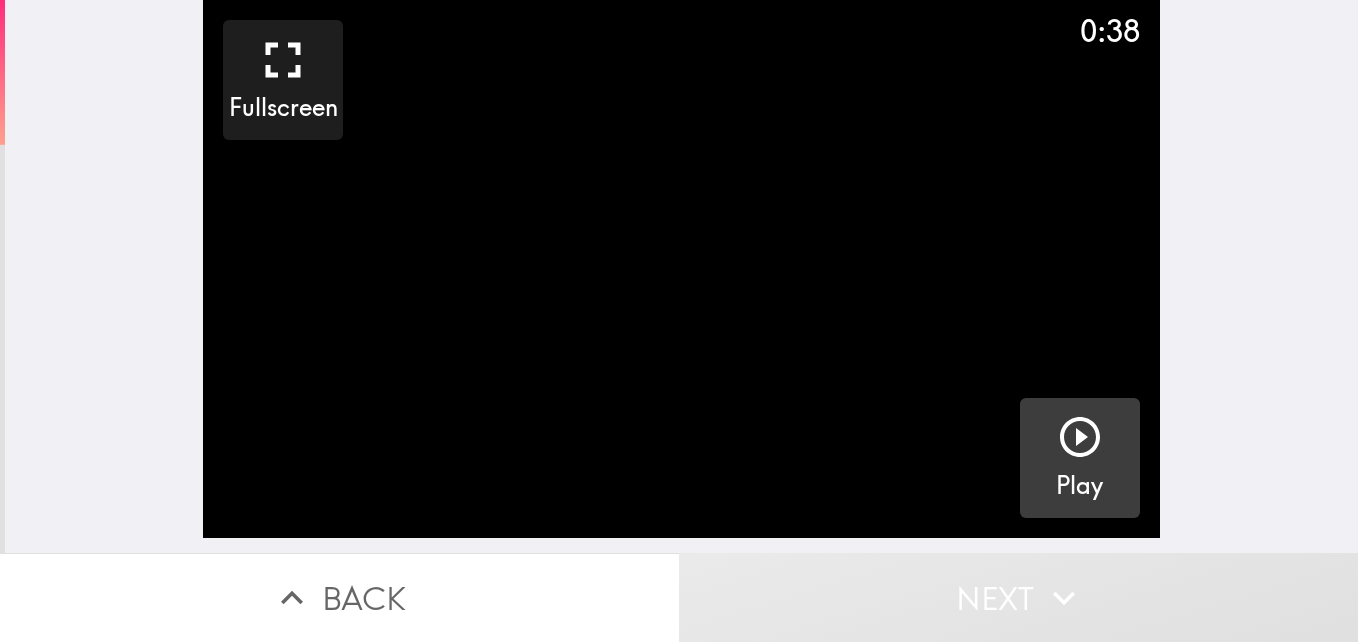 click 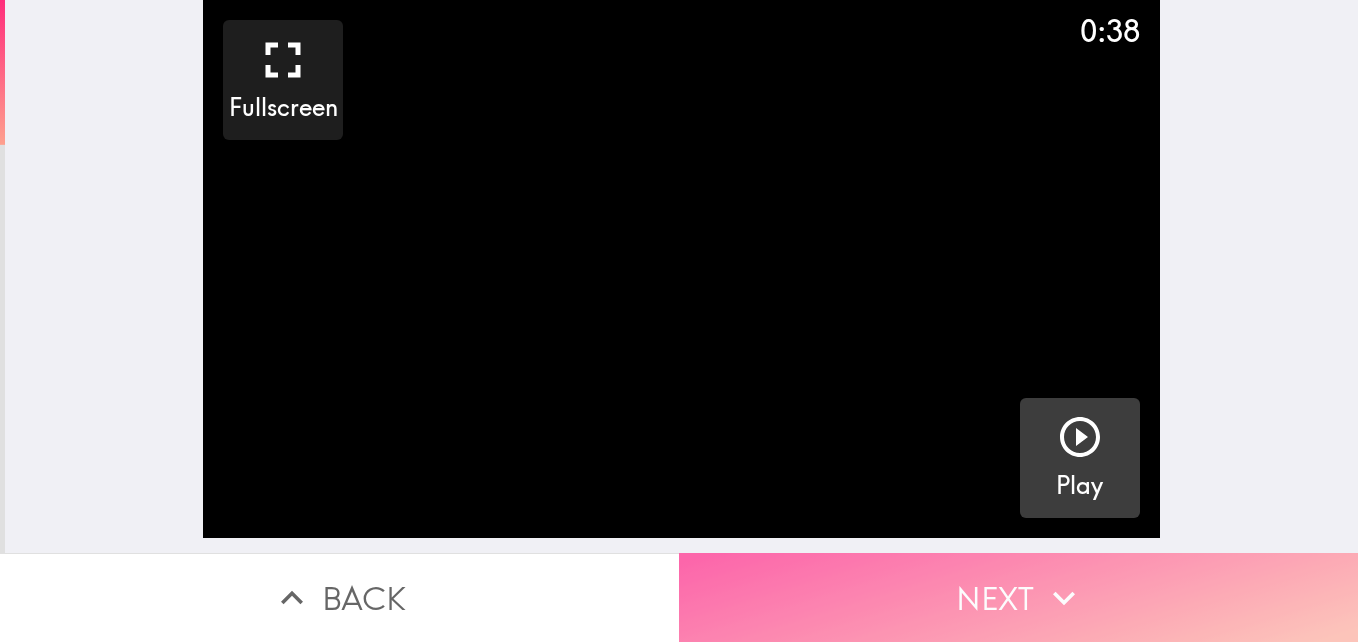 click on "Next" at bounding box center [1018, 597] 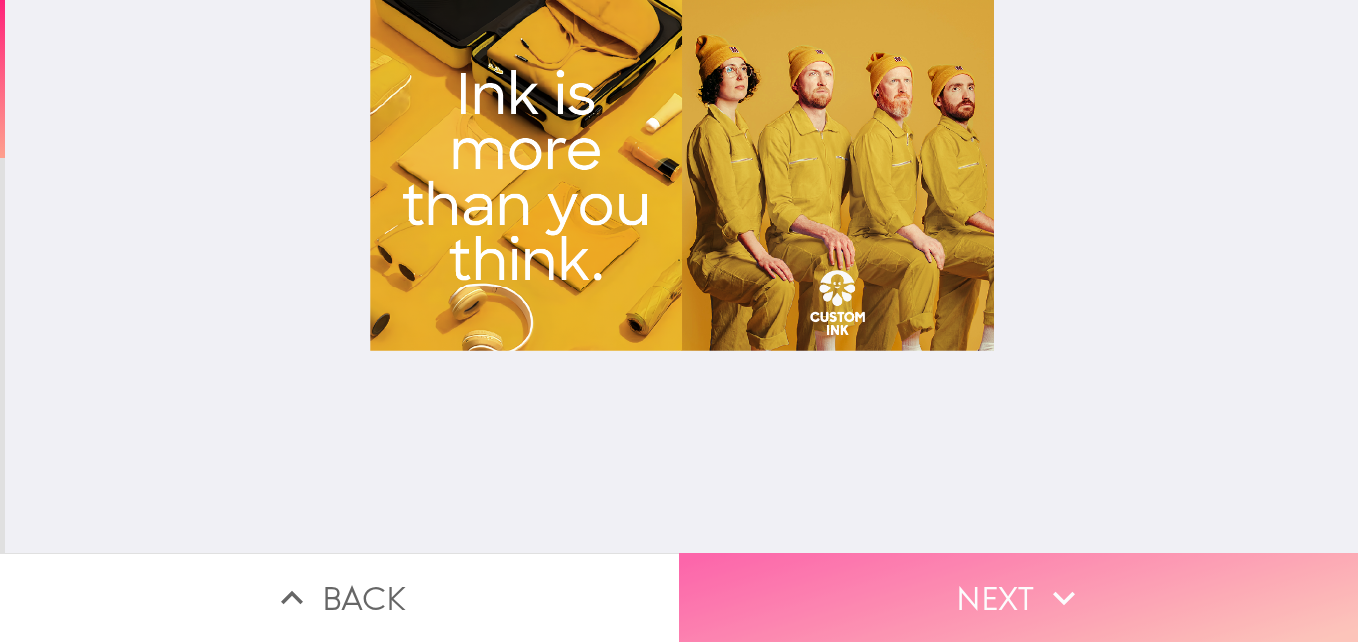 click on "Next" at bounding box center [1018, 597] 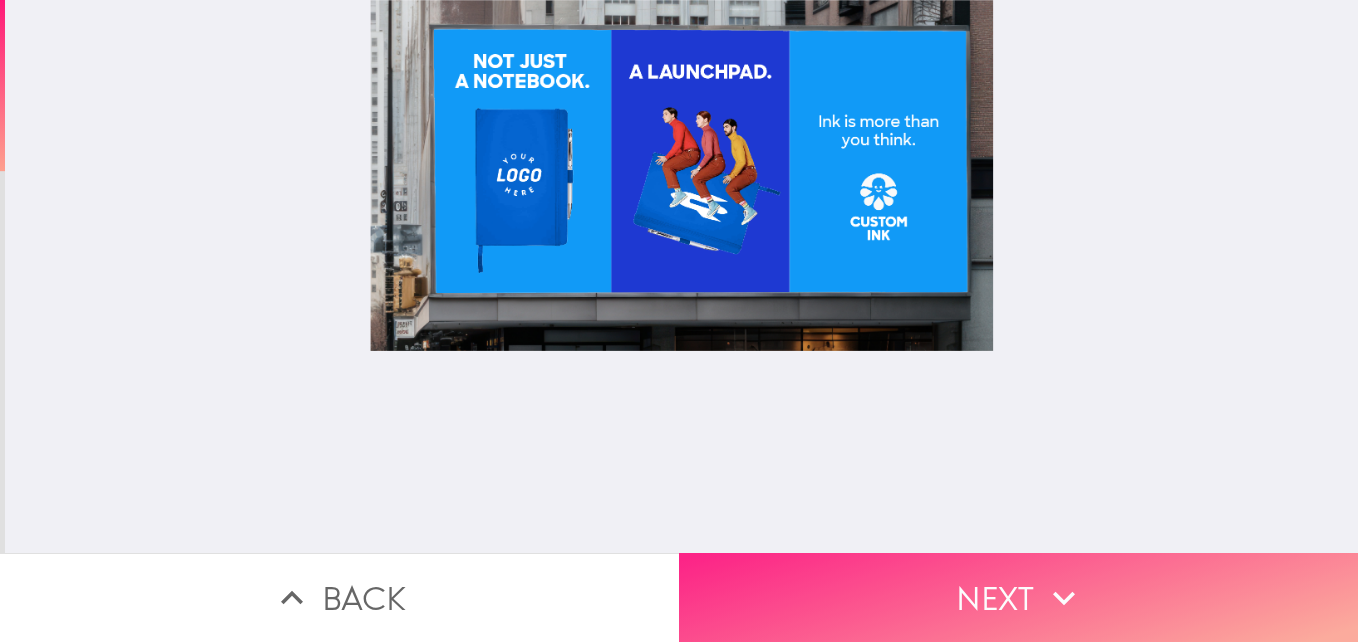 click on "Next" at bounding box center [1018, 597] 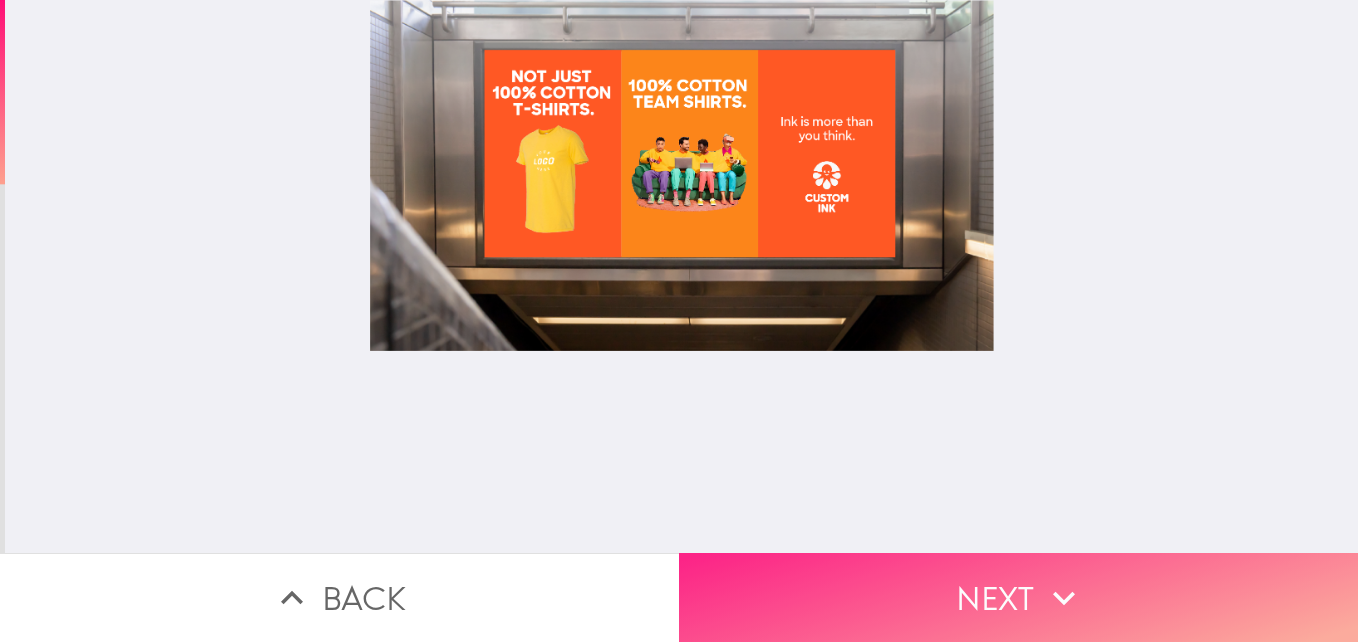 click on "Next" at bounding box center (1018, 597) 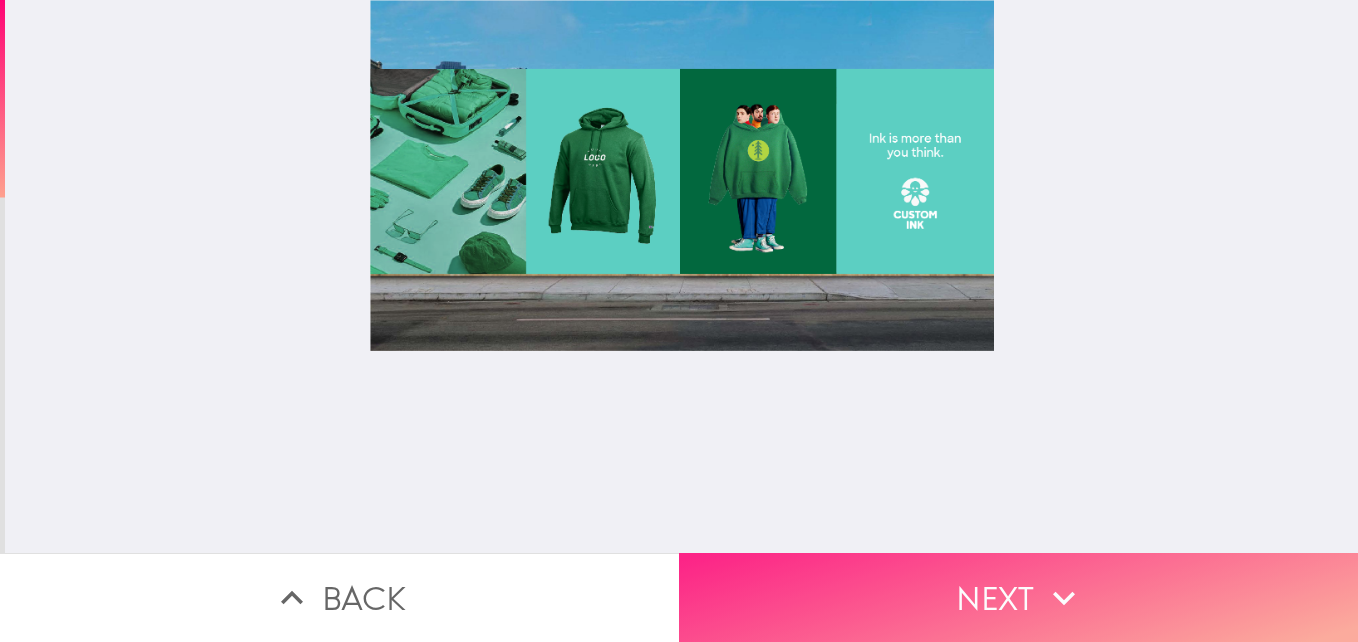 click on "Next" at bounding box center [1018, 597] 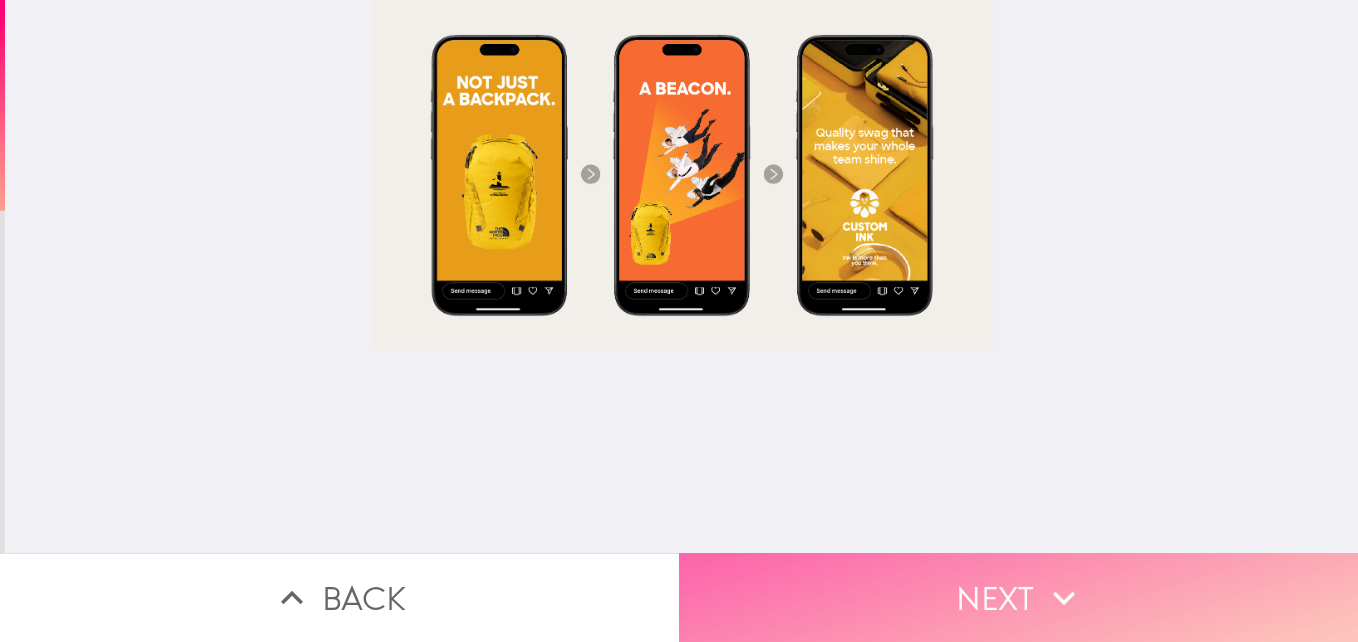 click on "Next" at bounding box center (1018, 597) 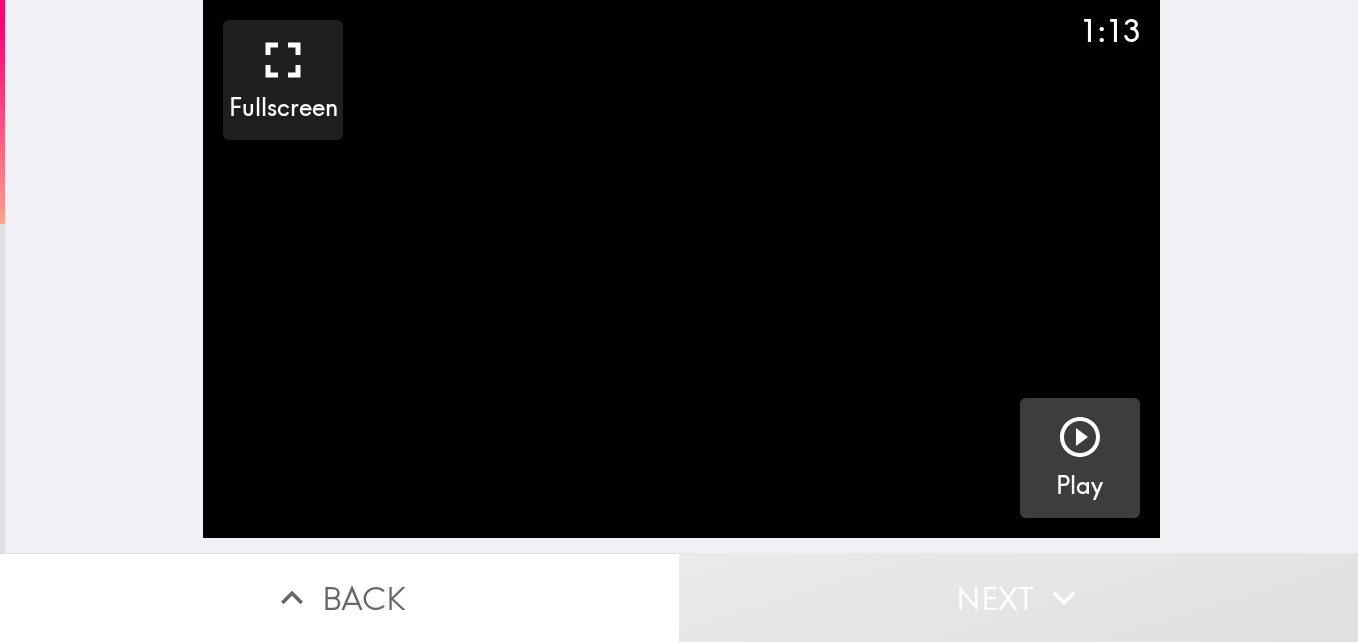 click 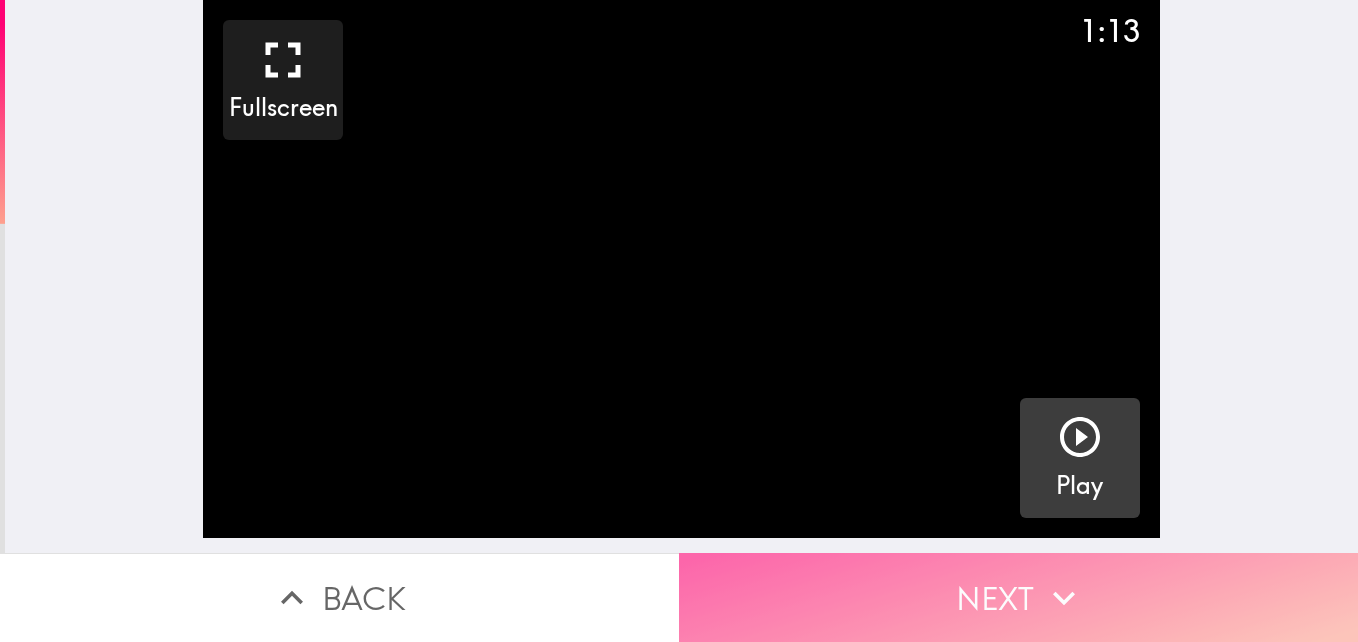 click on "Next" at bounding box center [1018, 597] 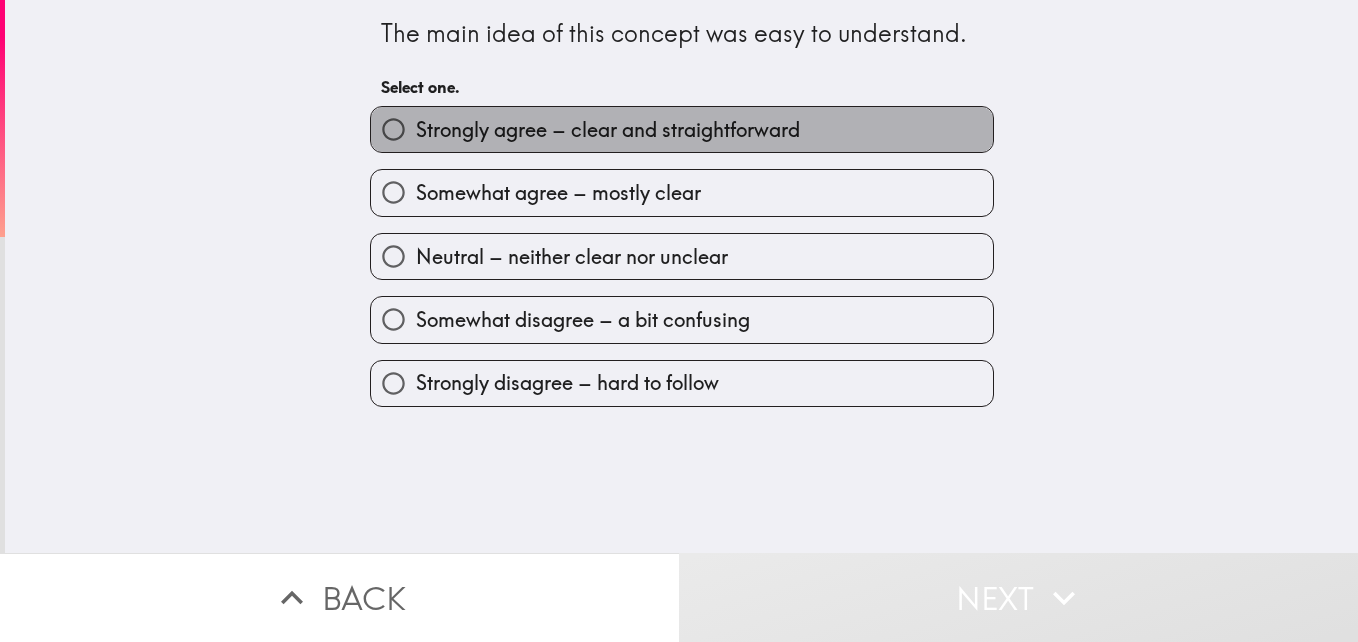 click on "Strongly agree – clear and straightforward" at bounding box center [608, 130] 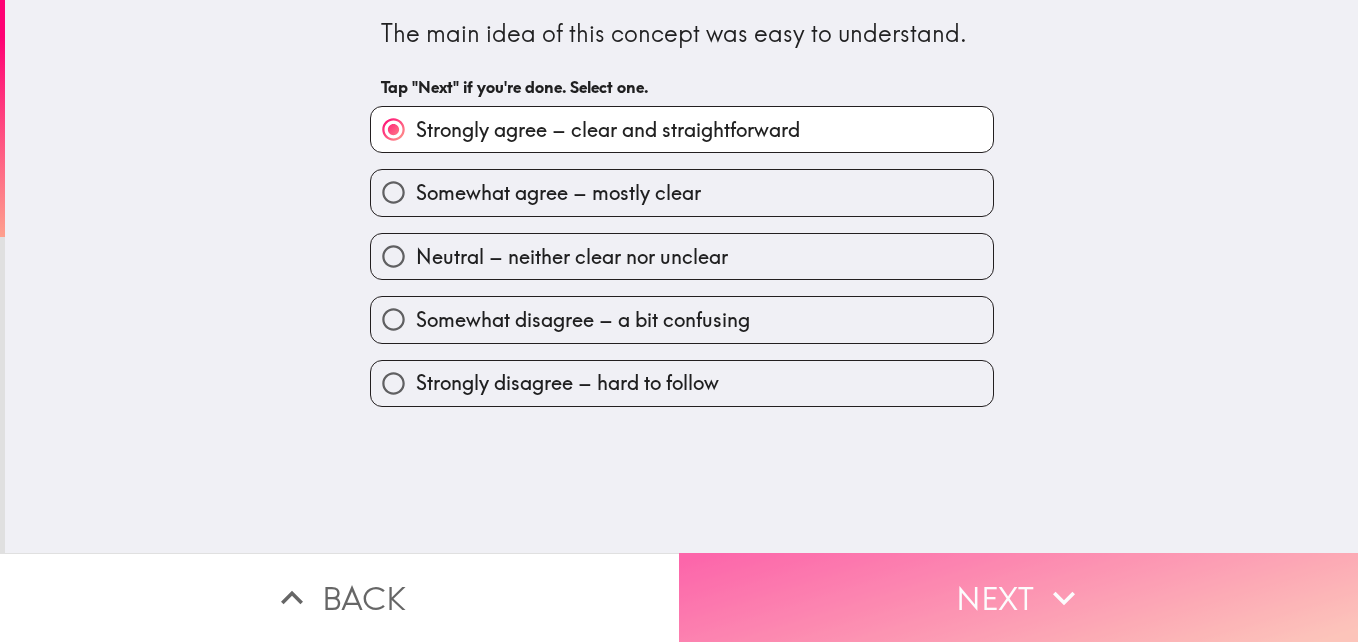 click on "Next" at bounding box center (1018, 597) 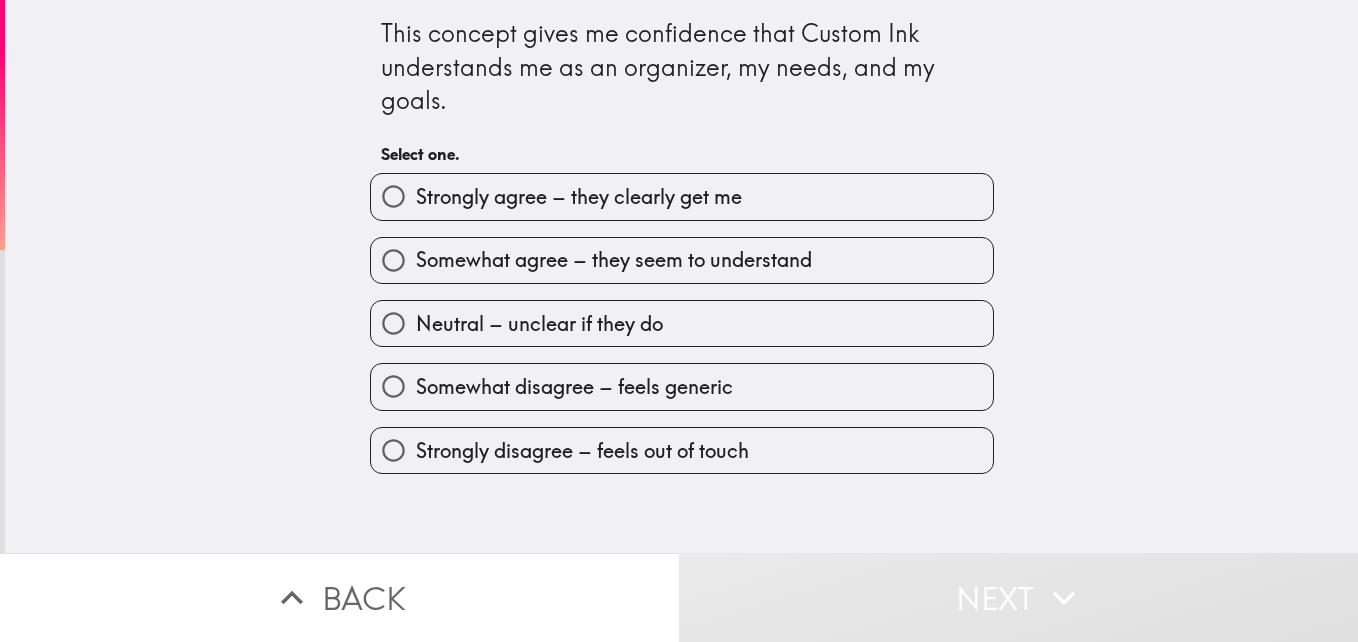 click on "Strongly agree – they clearly get me" at bounding box center [579, 197] 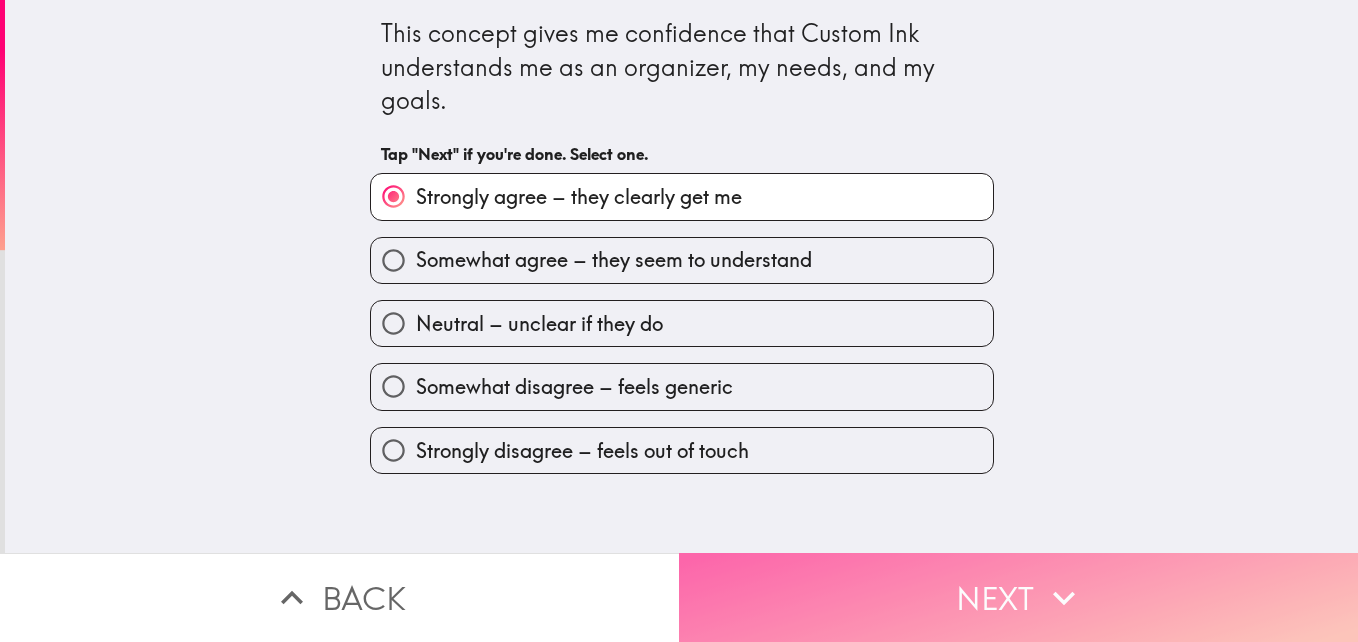 click on "Next" at bounding box center (1018, 597) 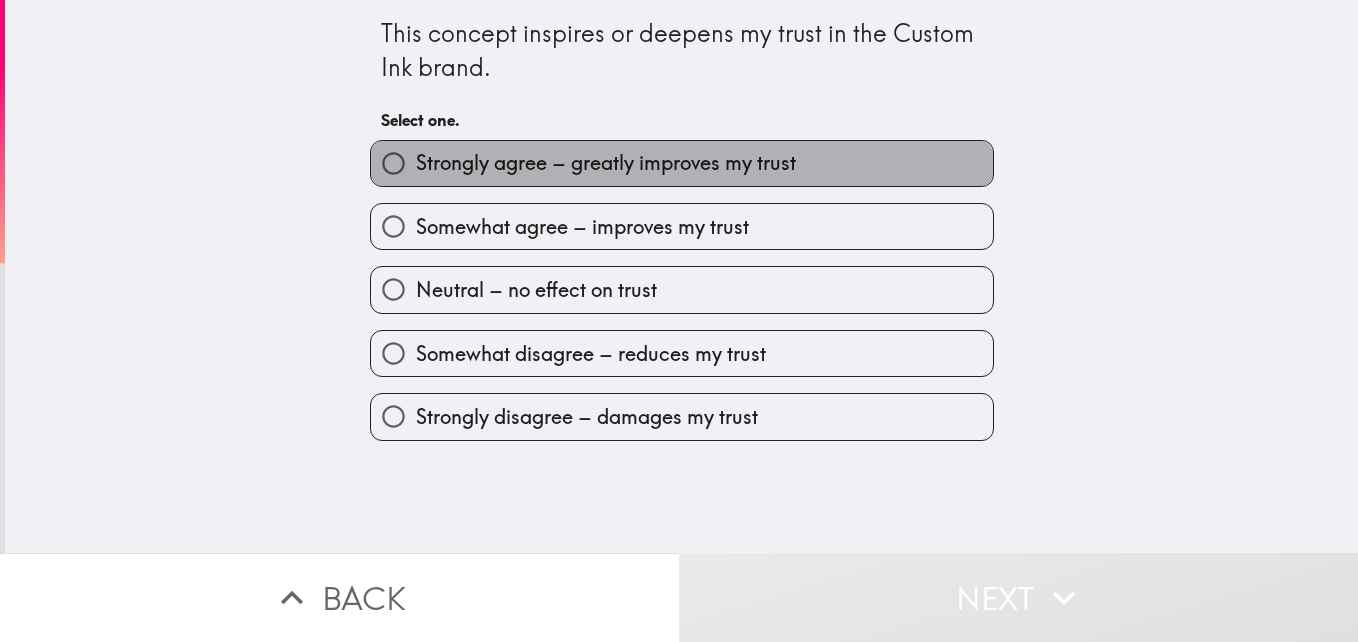 click on "Strongly agree – greatly improves my trust" at bounding box center (606, 163) 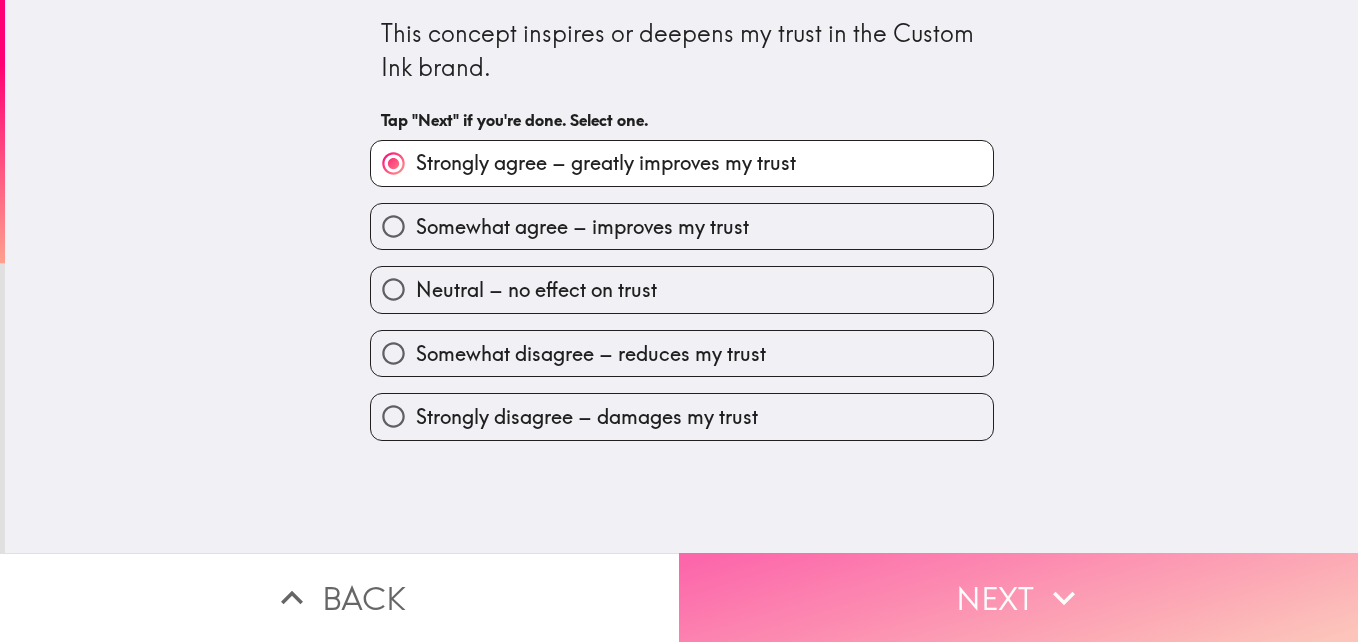 click on "Next" at bounding box center [1018, 597] 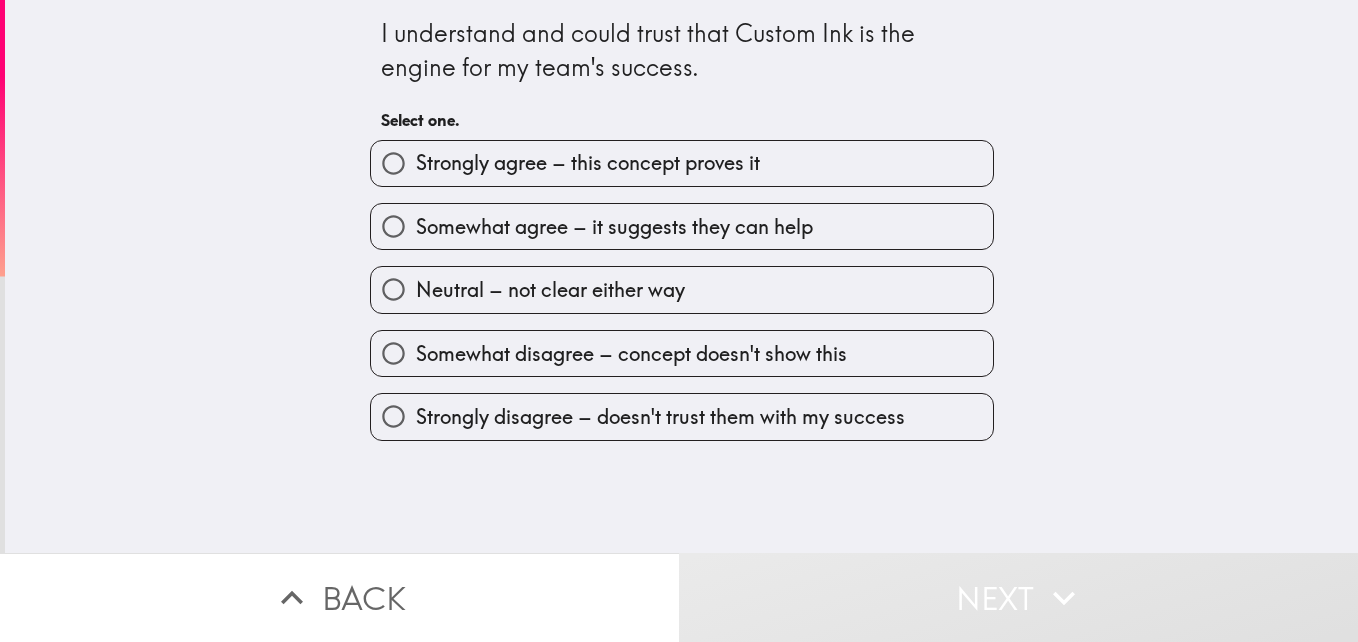 click on "Strongly agree – this concept proves it" at bounding box center [682, 163] 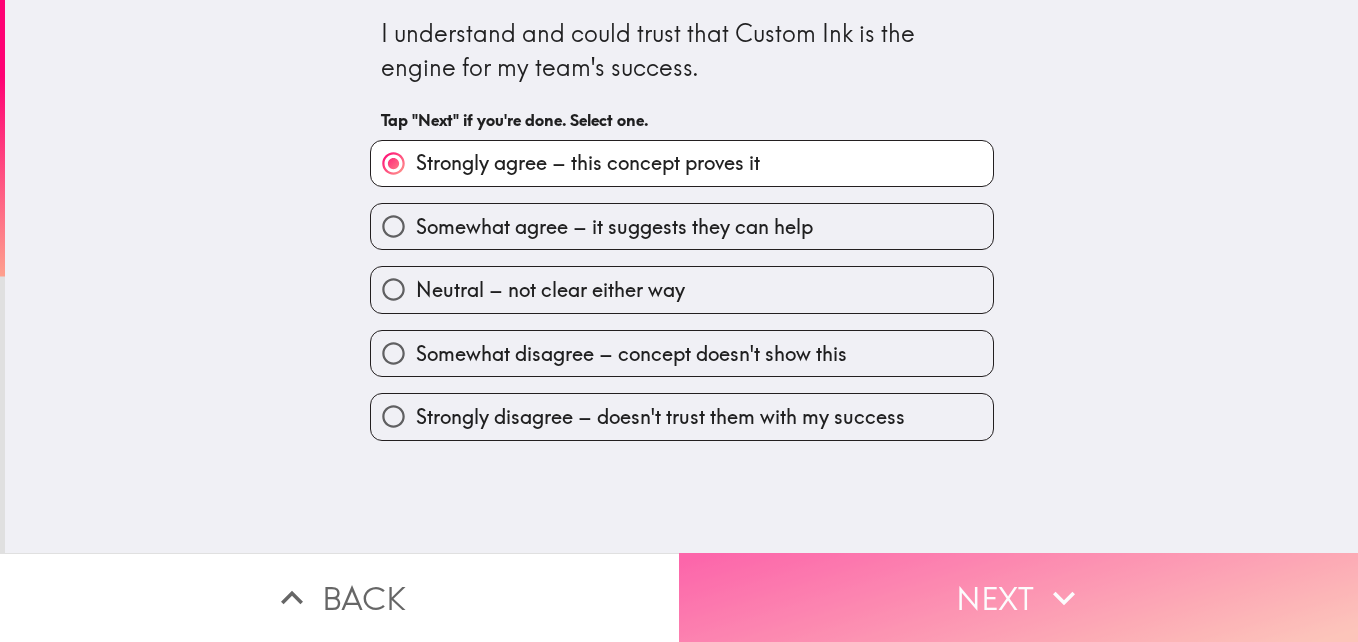 click on "Next" at bounding box center (1018, 597) 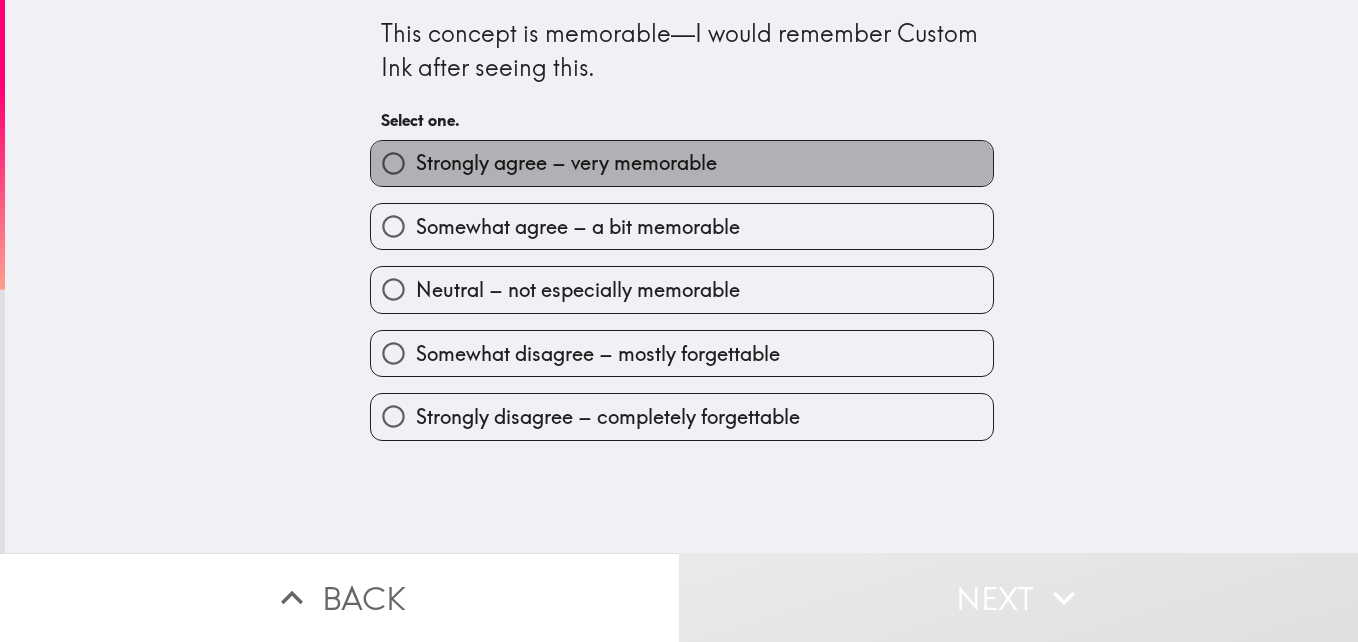 click on "Strongly agree – very memorable" at bounding box center (566, 163) 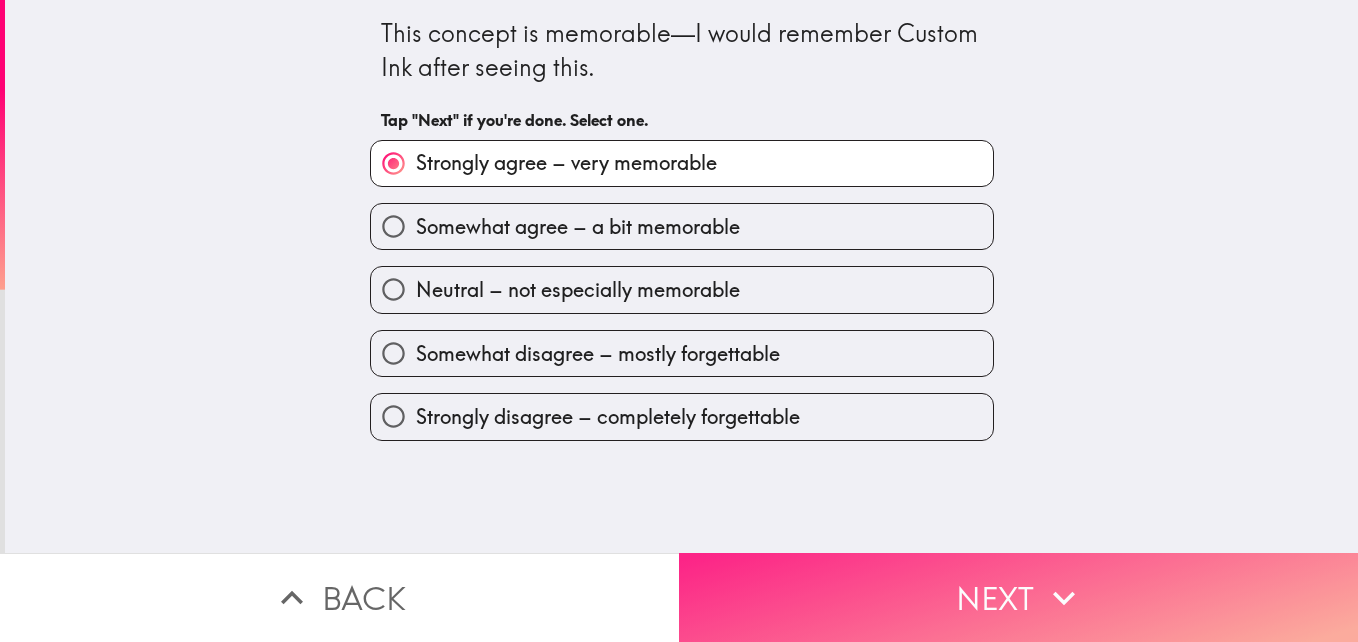 click on "Next" at bounding box center [1018, 597] 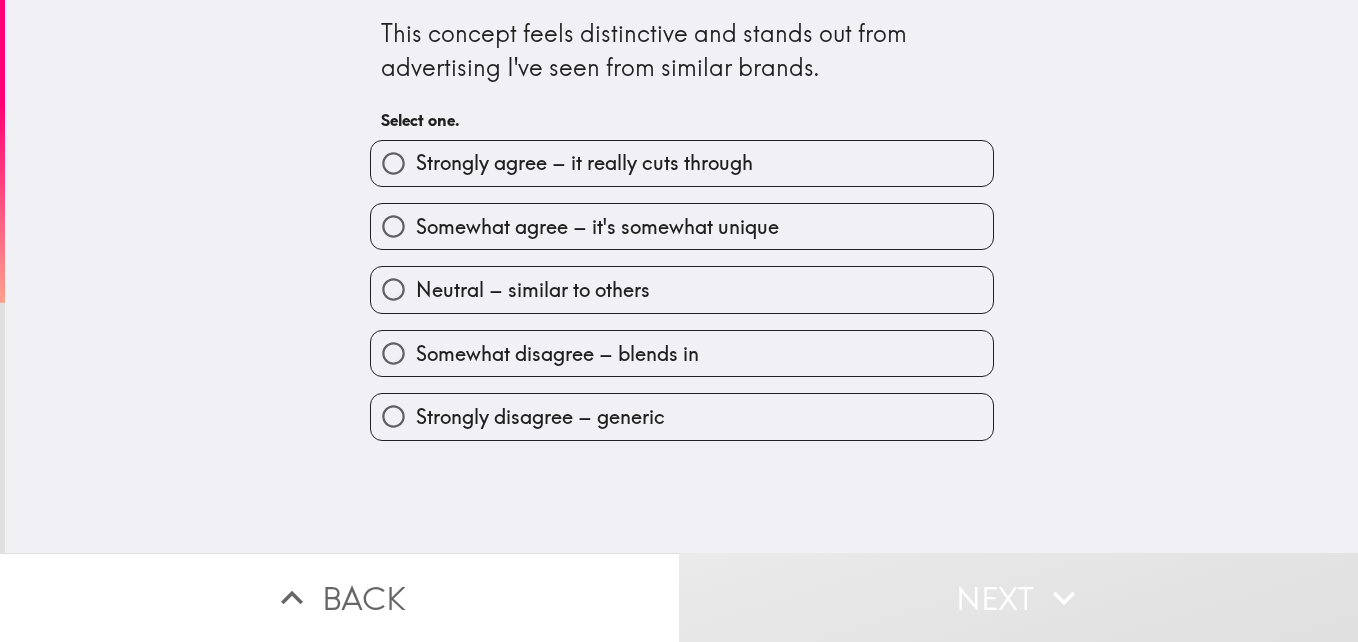 click on "Strongly agree – it really cuts through" at bounding box center [584, 163] 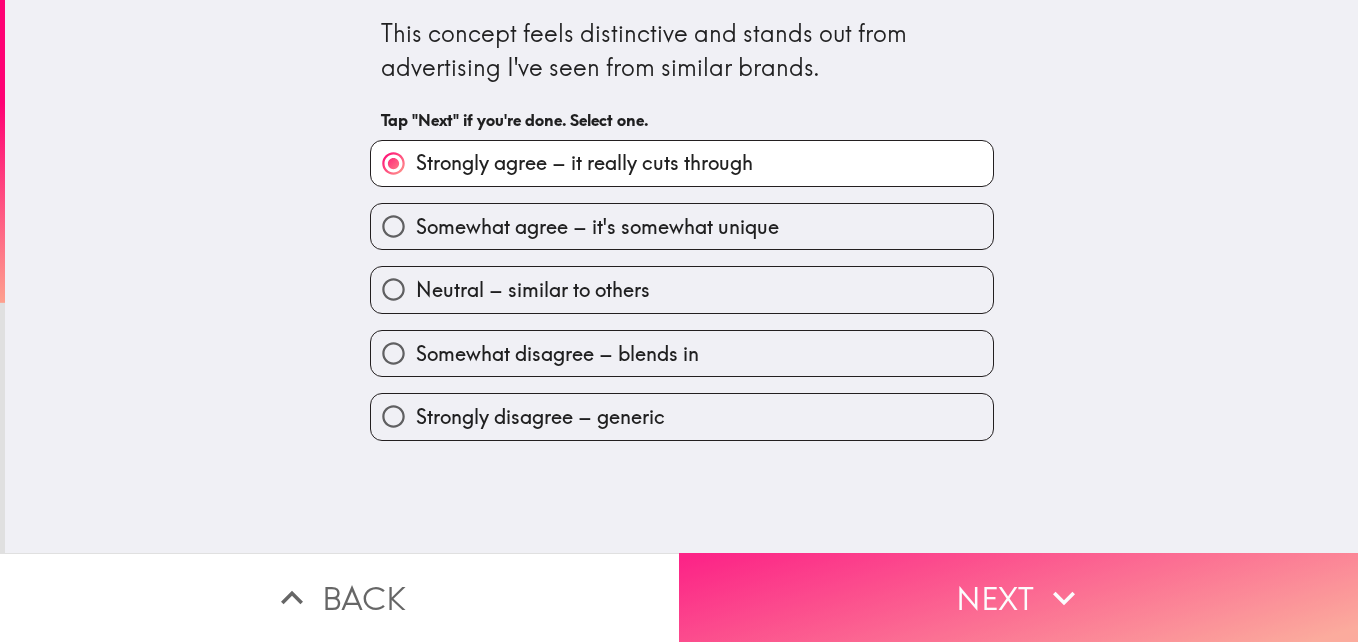 click on "Next" at bounding box center (1018, 597) 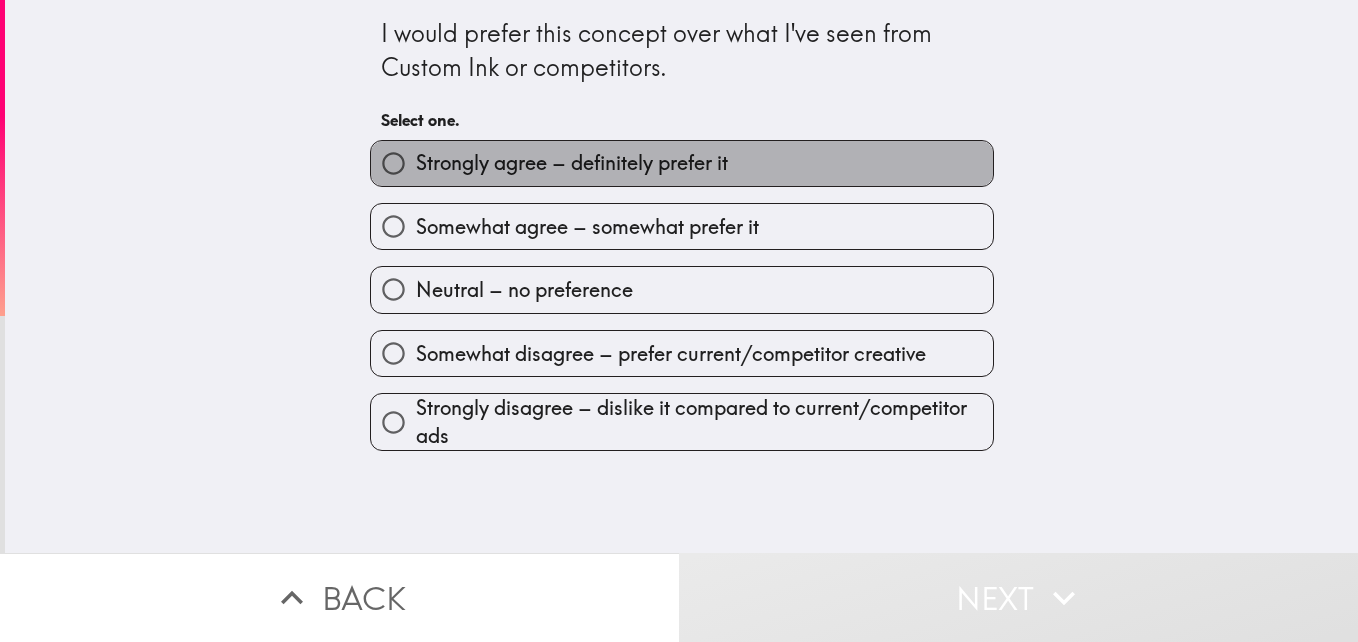 click on "Strongly agree – definitely prefer it" at bounding box center [572, 163] 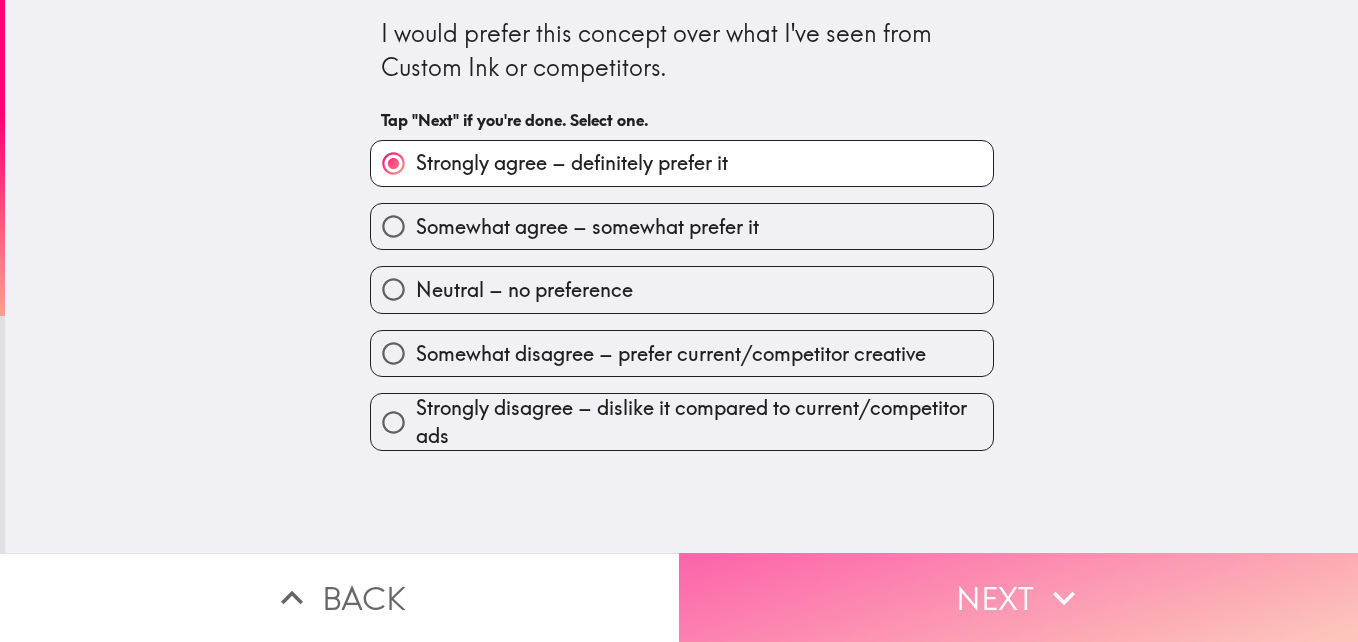 click on "Next" at bounding box center (1018, 597) 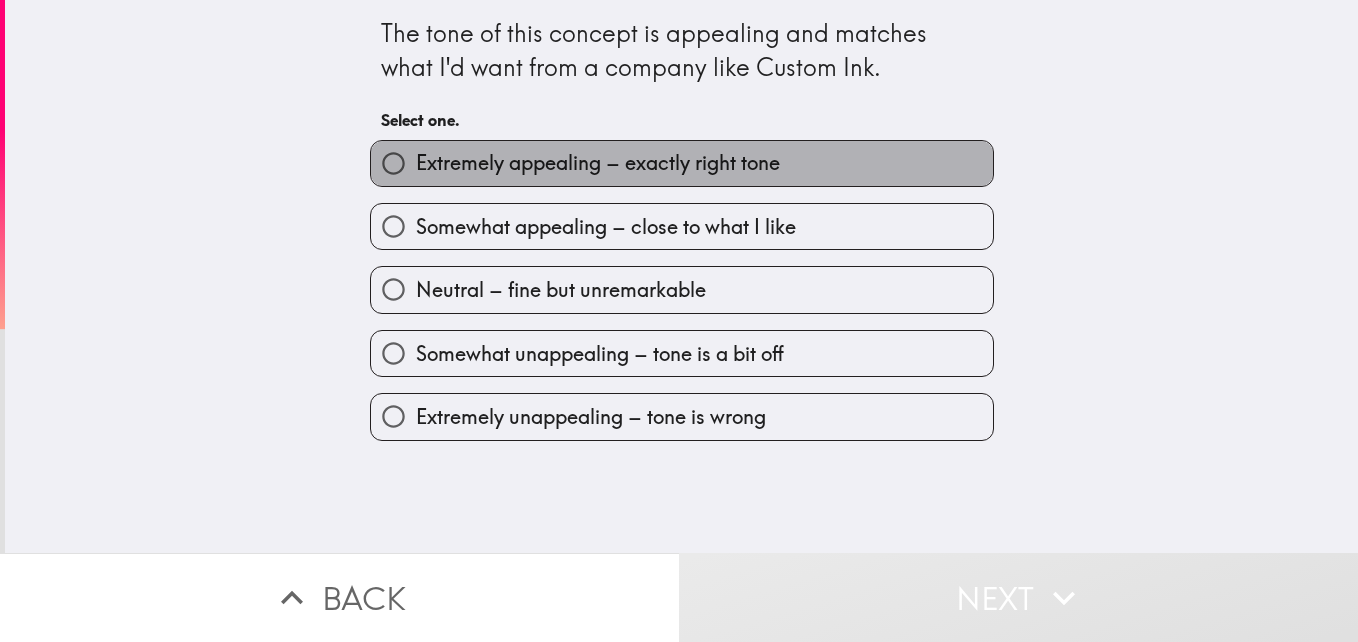 click on "Extremely appealing – exactly right tone" at bounding box center (598, 163) 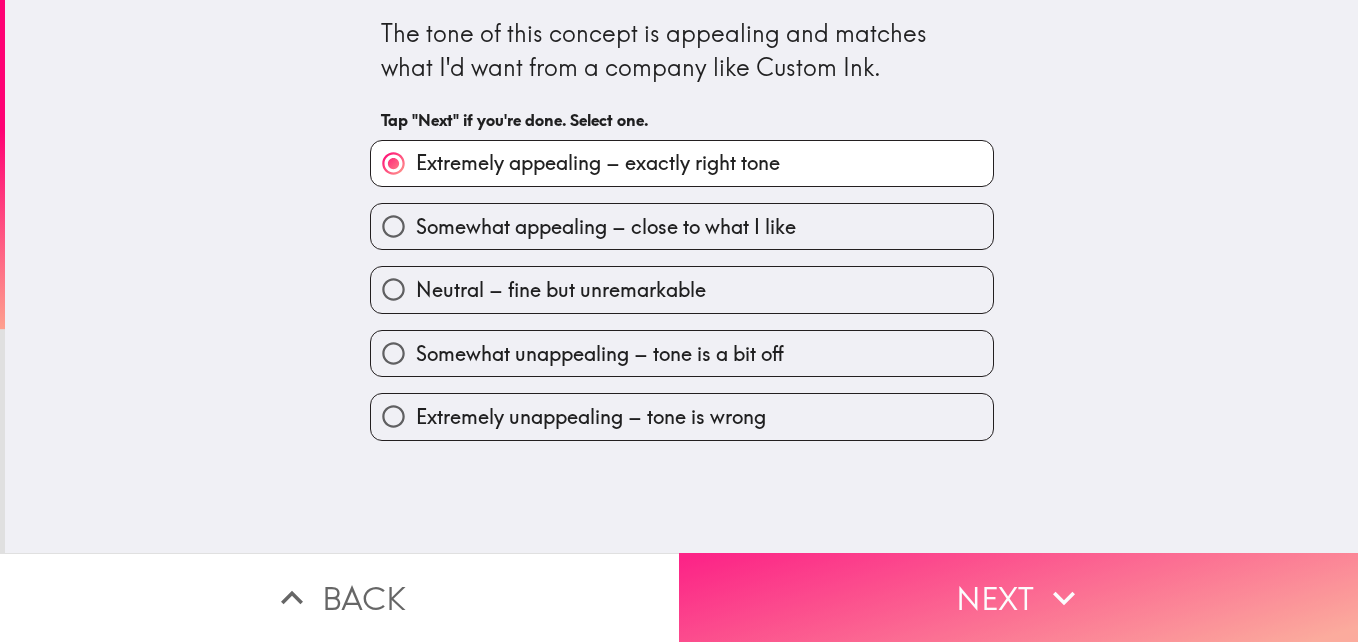 click on "Next" at bounding box center [1018, 597] 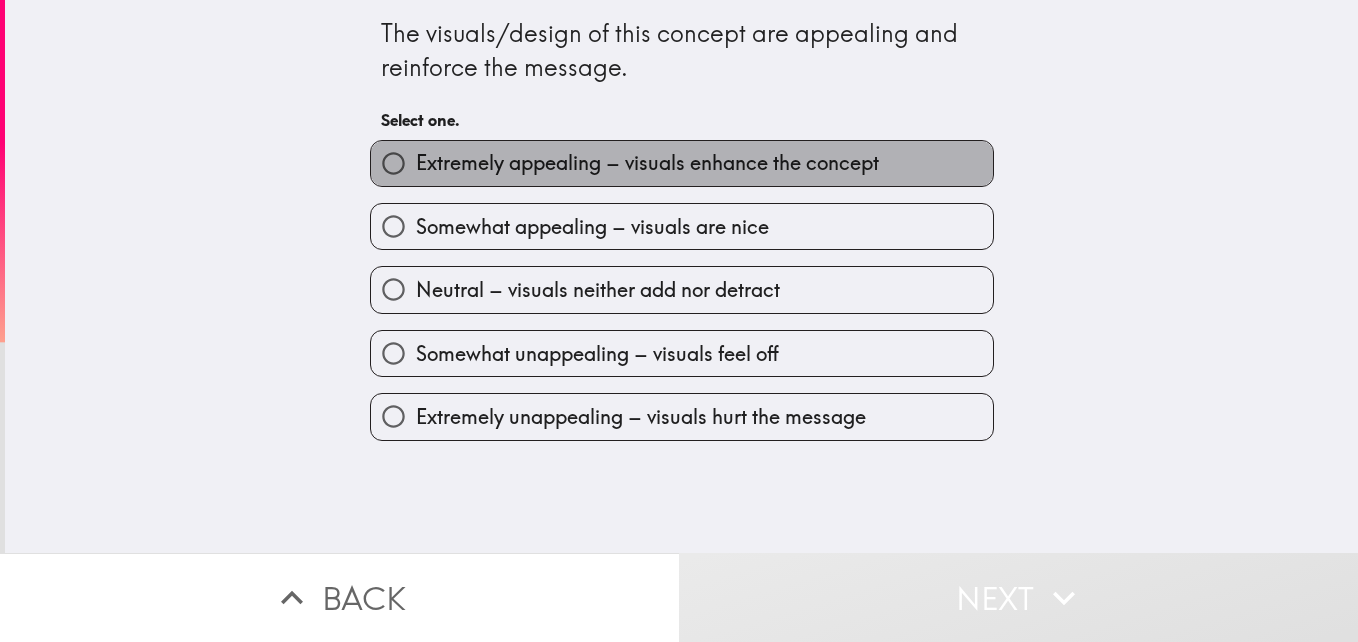 click on "Extremely appealing – visuals enhance the concept" at bounding box center [647, 163] 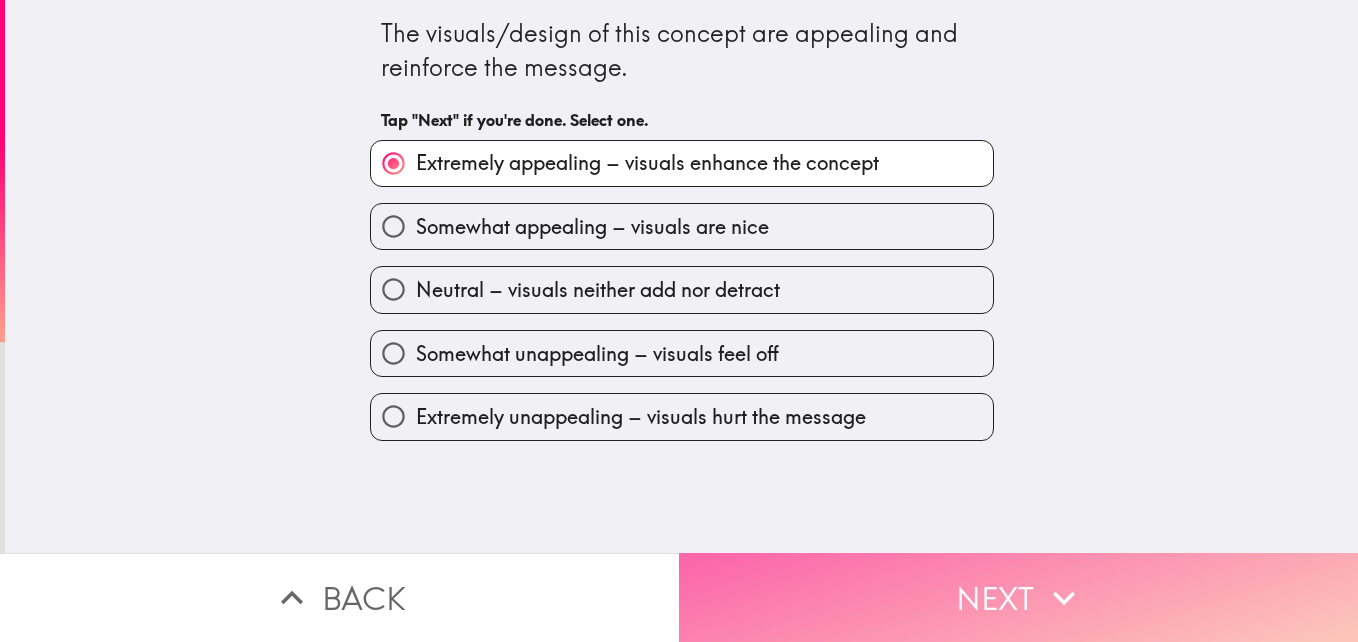 click on "Next" at bounding box center (1018, 597) 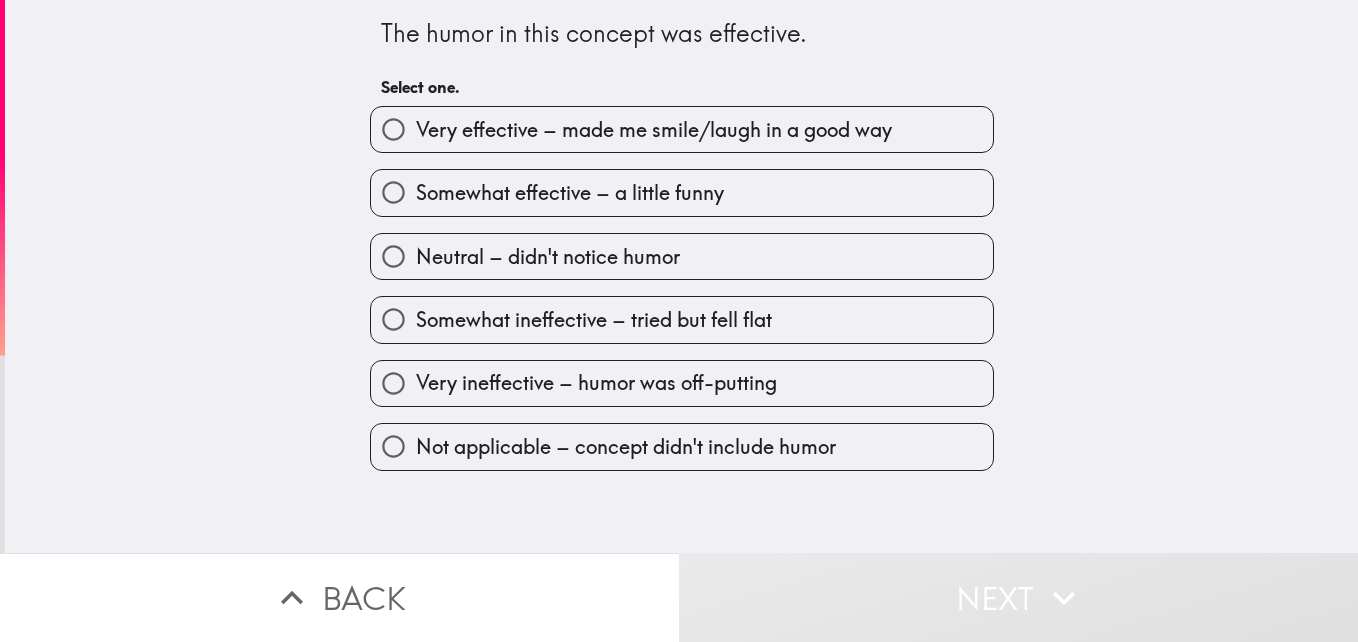 click on "Very effective – made me smile/laugh in a good way" at bounding box center [654, 130] 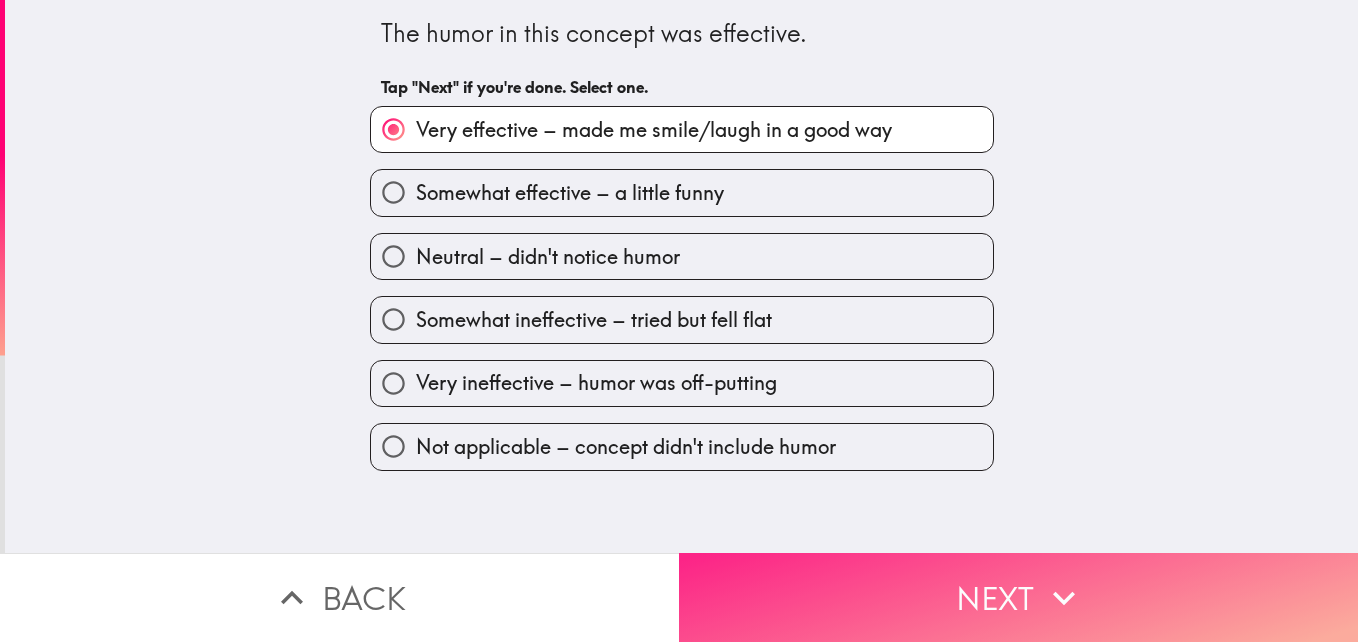 click on "Next" at bounding box center [1018, 597] 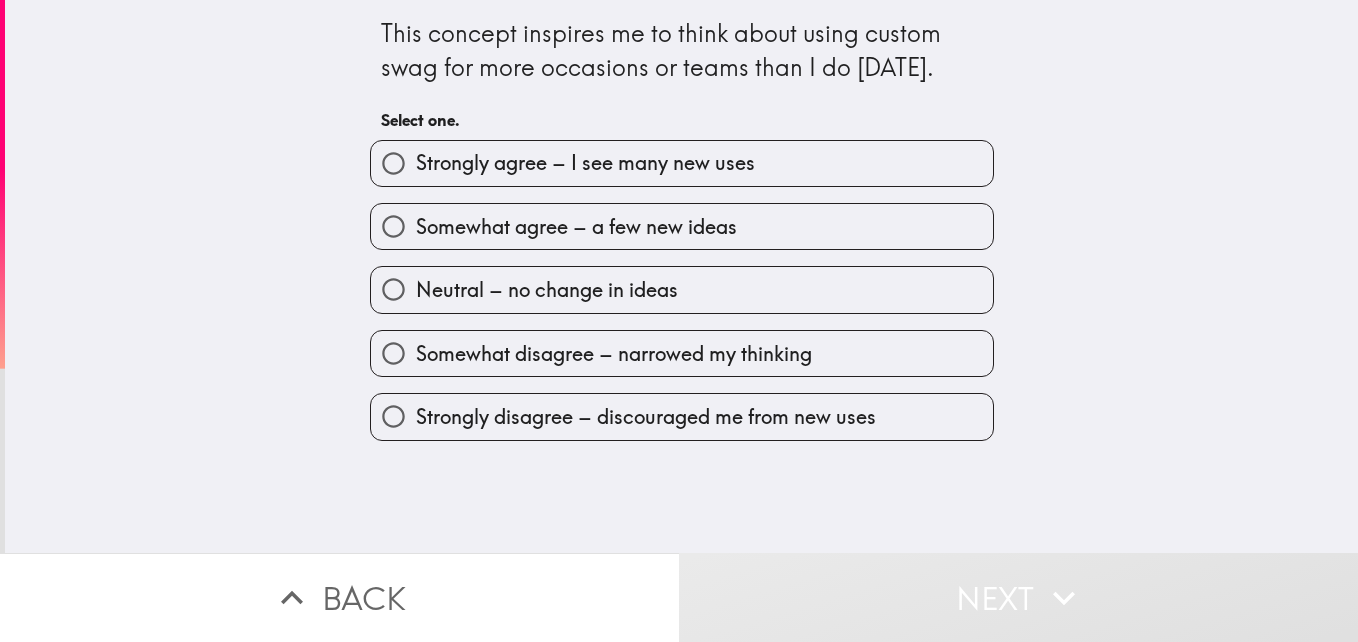 click on "Strongly agree – I see many new uses" at bounding box center [585, 163] 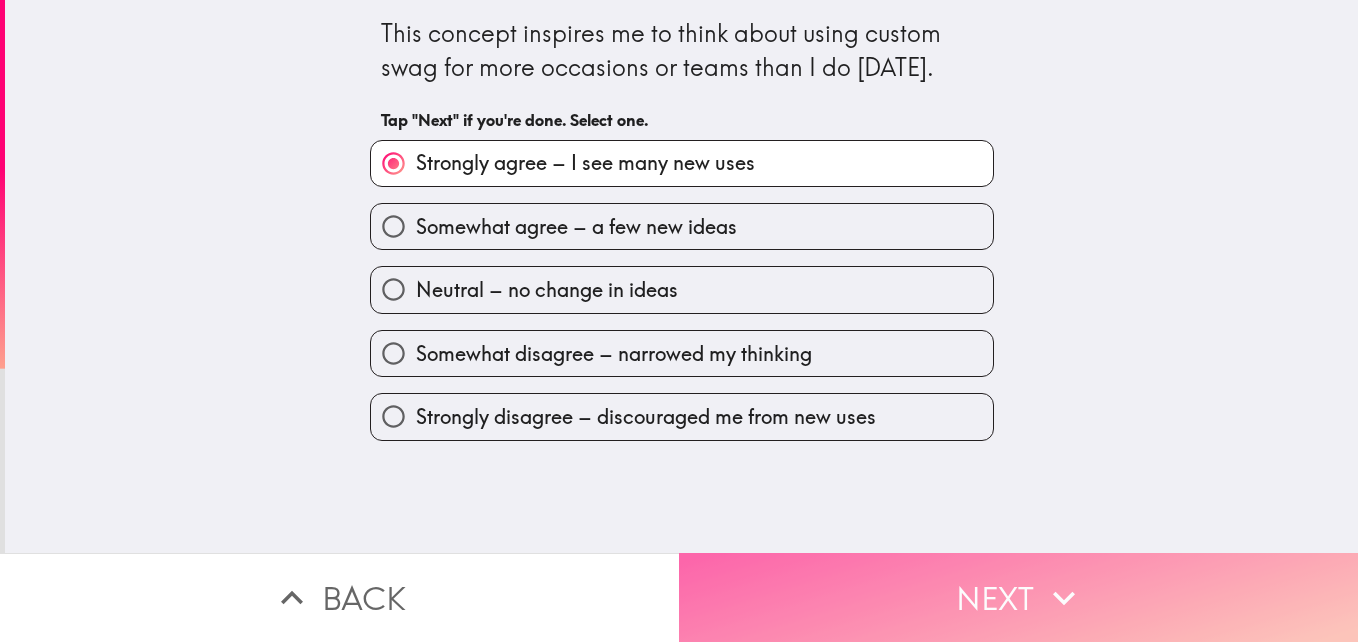 click on "Next" at bounding box center [1018, 597] 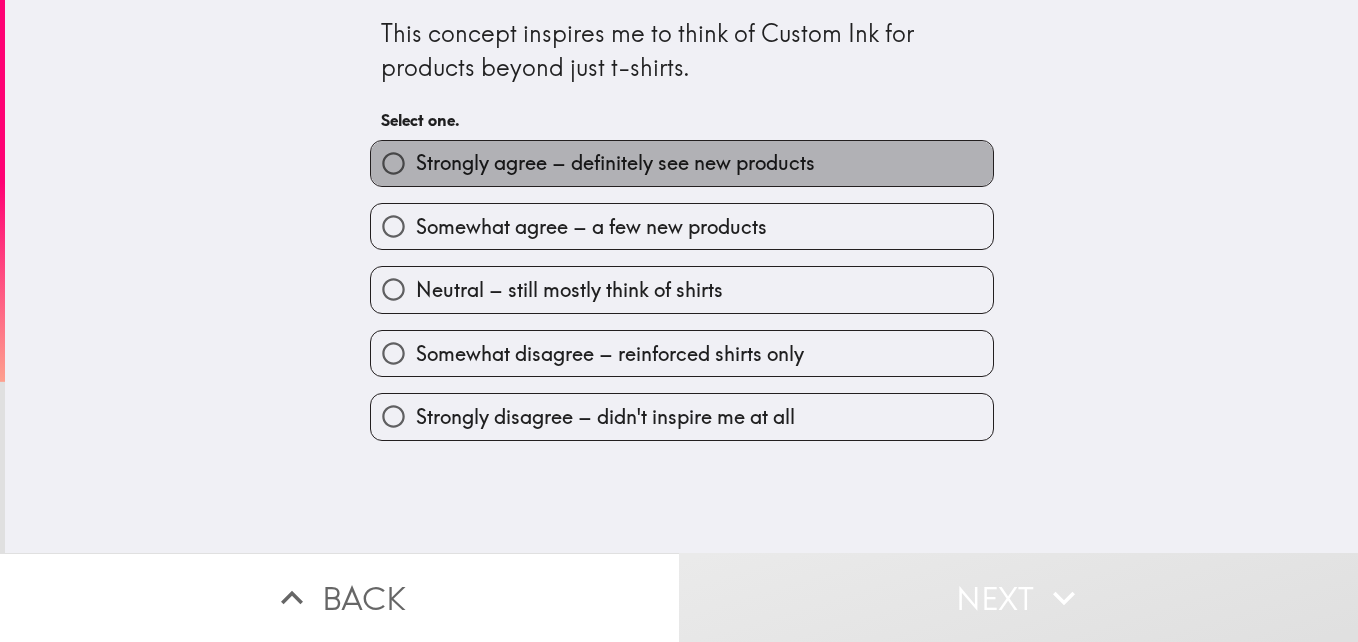 click on "Strongly agree – definitely see new products" at bounding box center (615, 163) 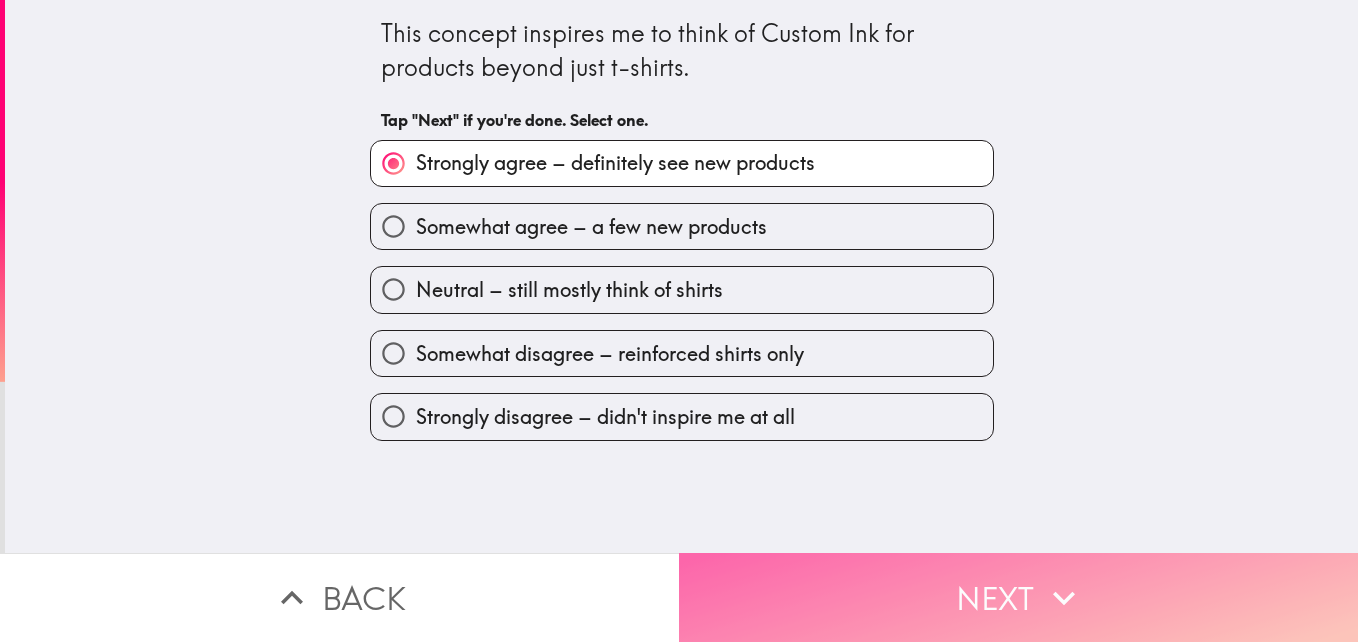 click on "Next" at bounding box center (1018, 597) 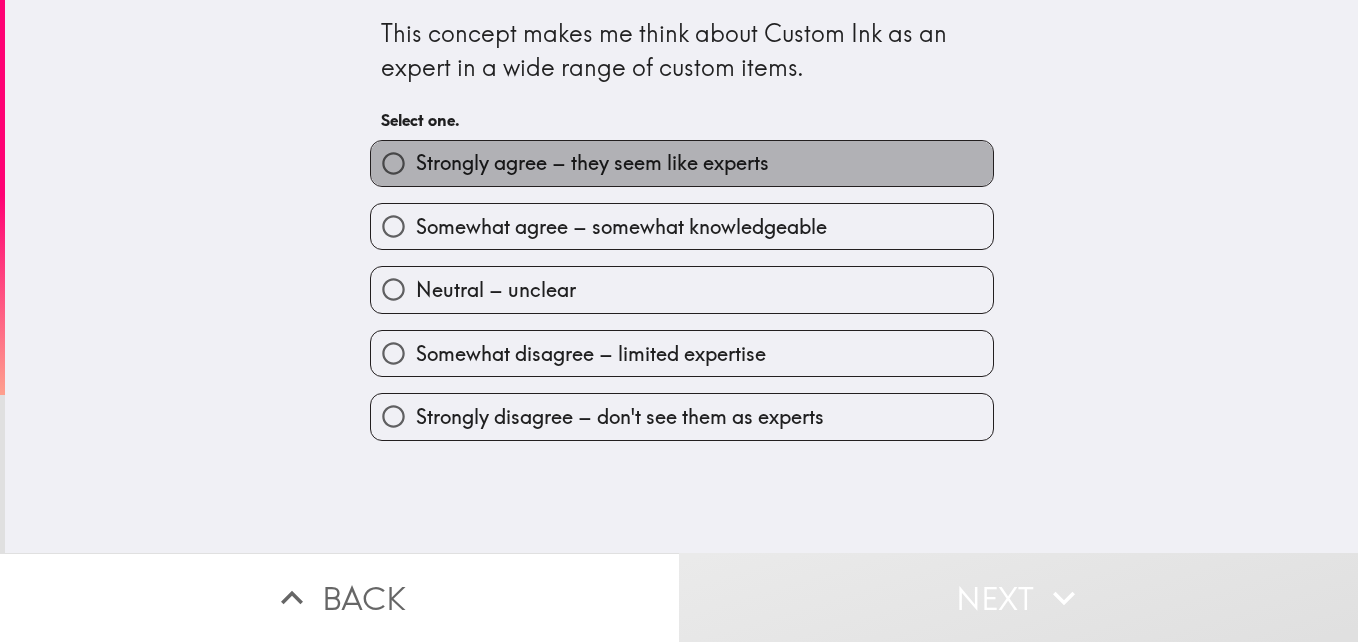 click on "Strongly agree – they seem like experts" at bounding box center (592, 163) 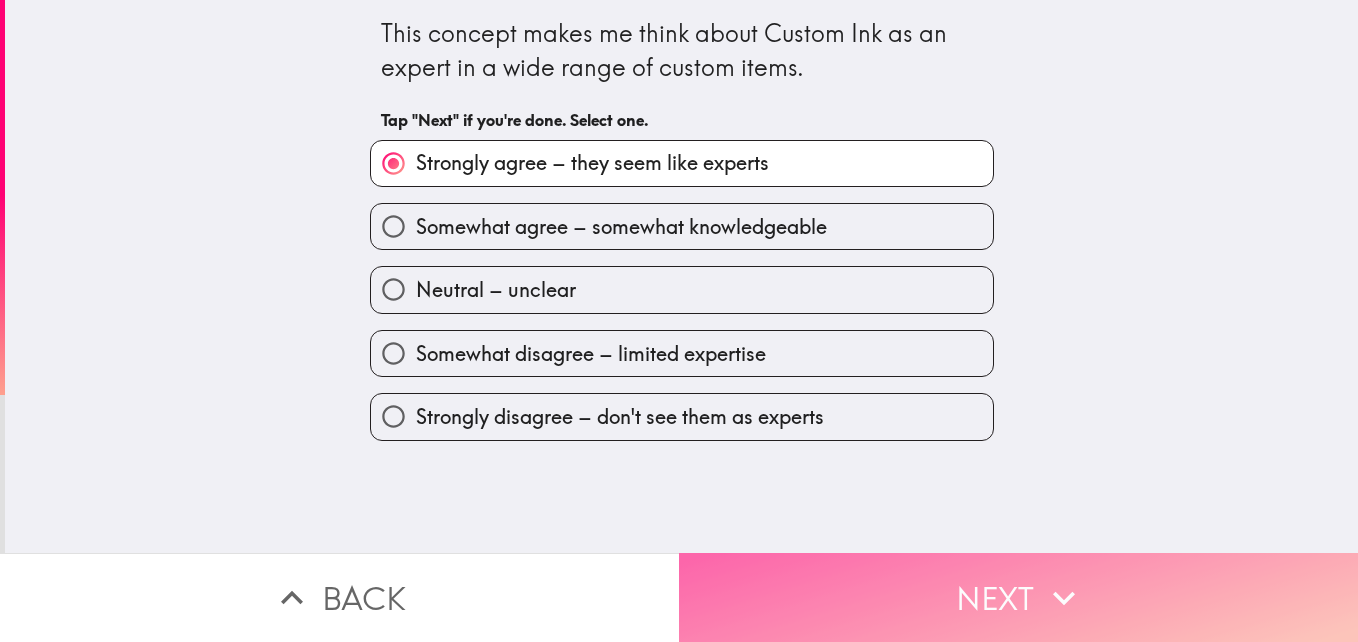 click on "Next" at bounding box center (1018, 597) 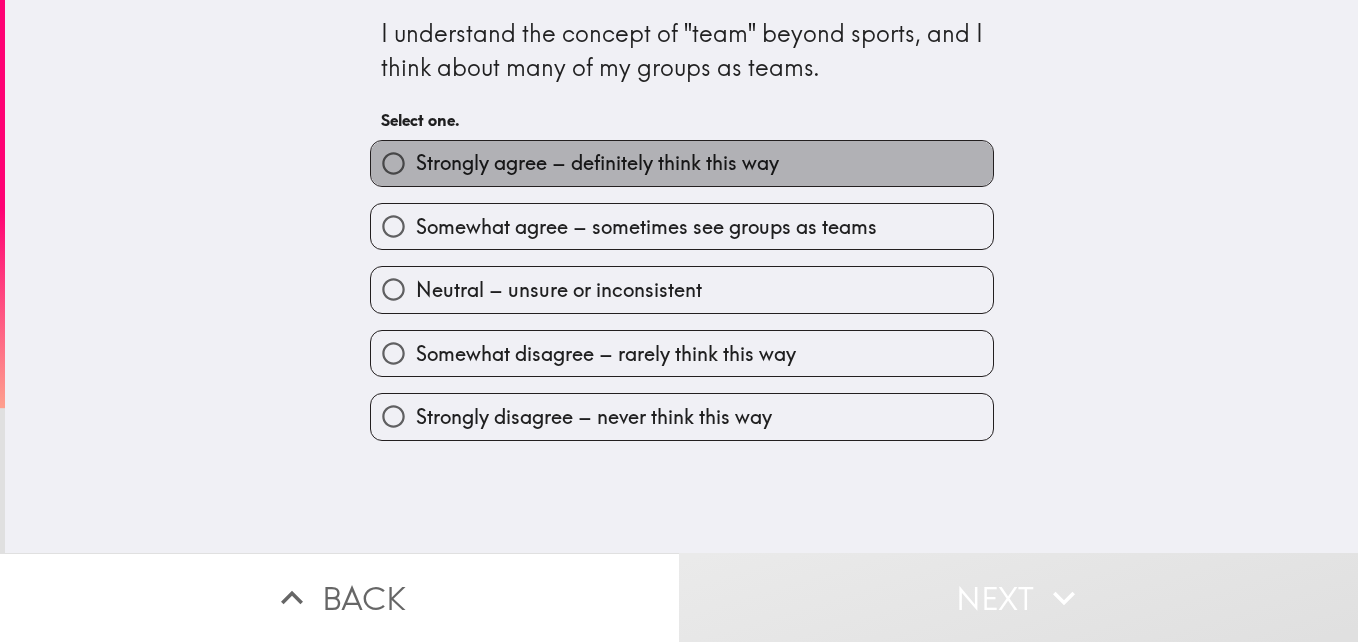 click on "Strongly agree – definitely think this way" at bounding box center (597, 163) 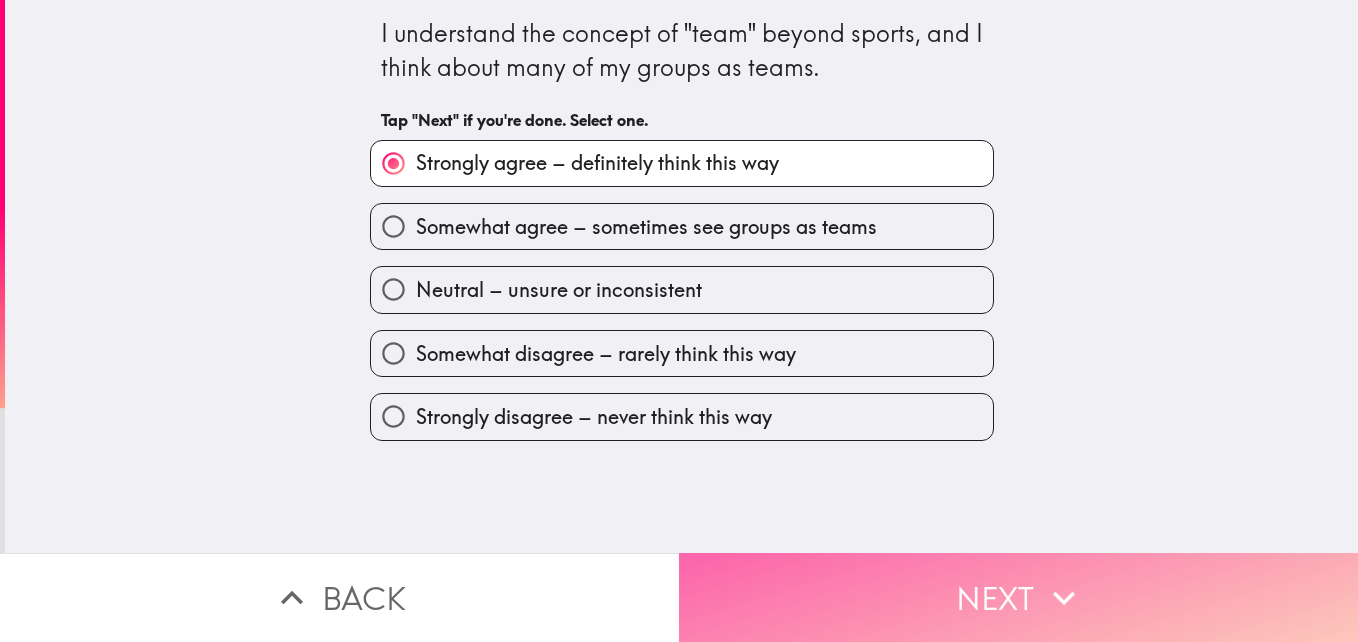 click on "Next" at bounding box center (1018, 597) 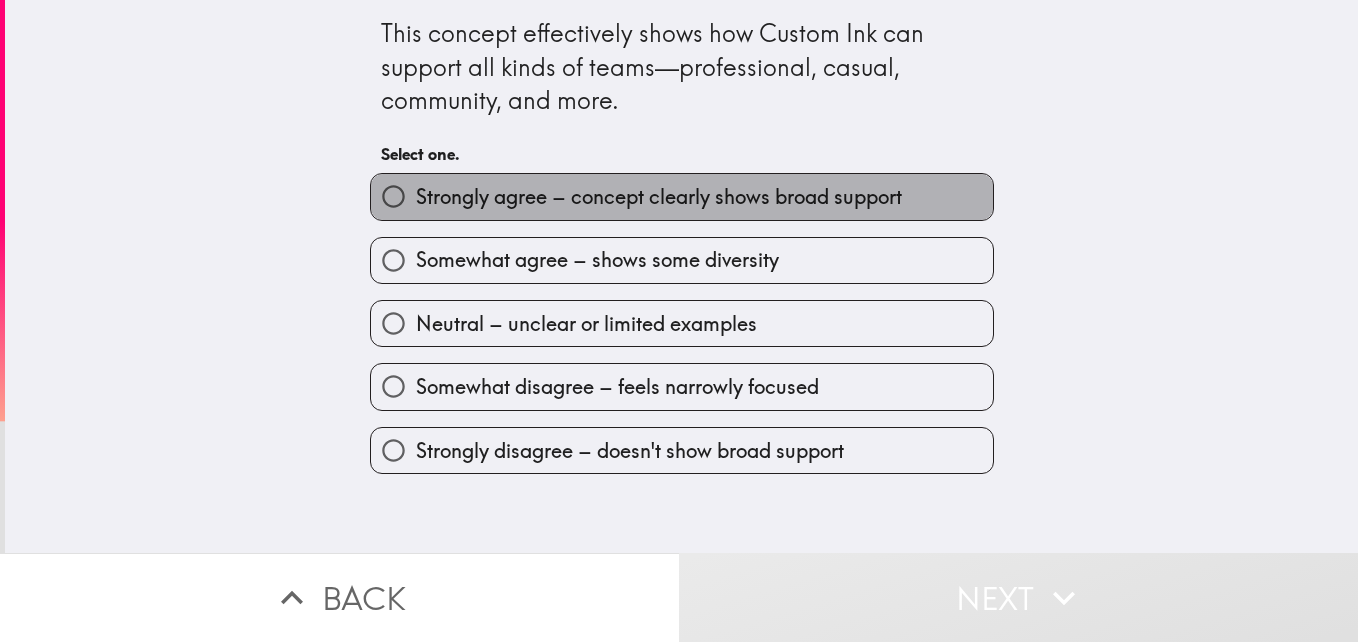 click on "Strongly agree – concept clearly shows broad support" at bounding box center [659, 197] 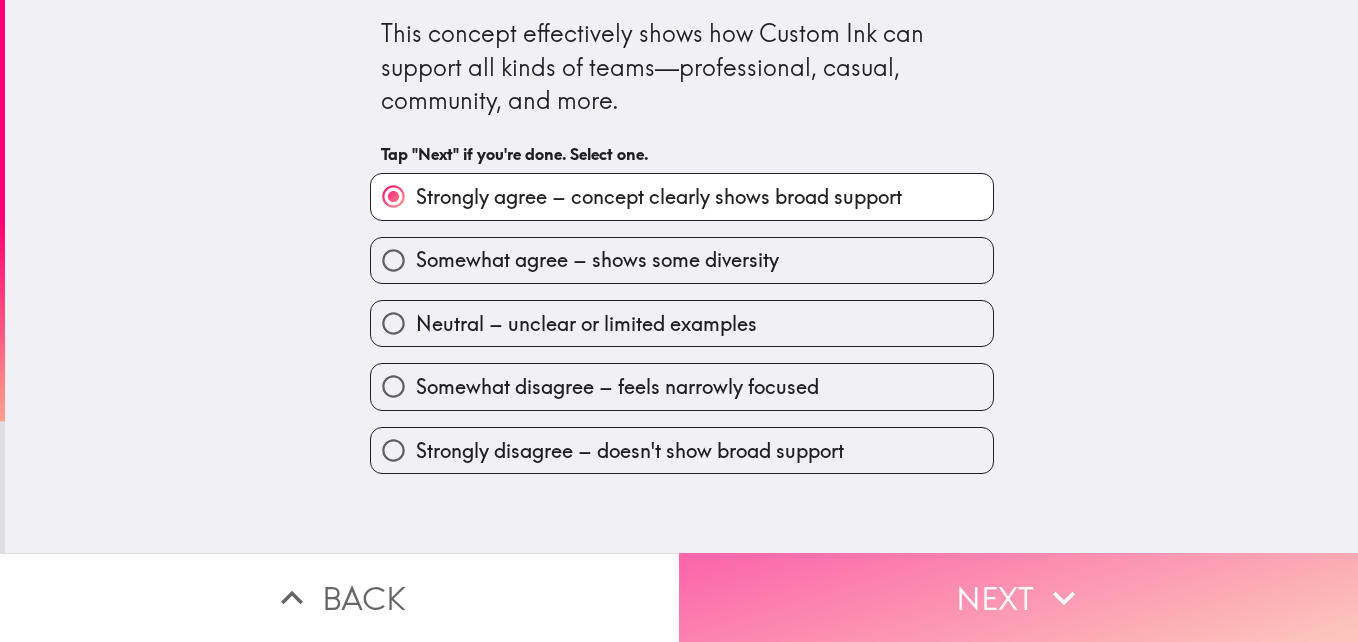 click on "Next" at bounding box center (1018, 597) 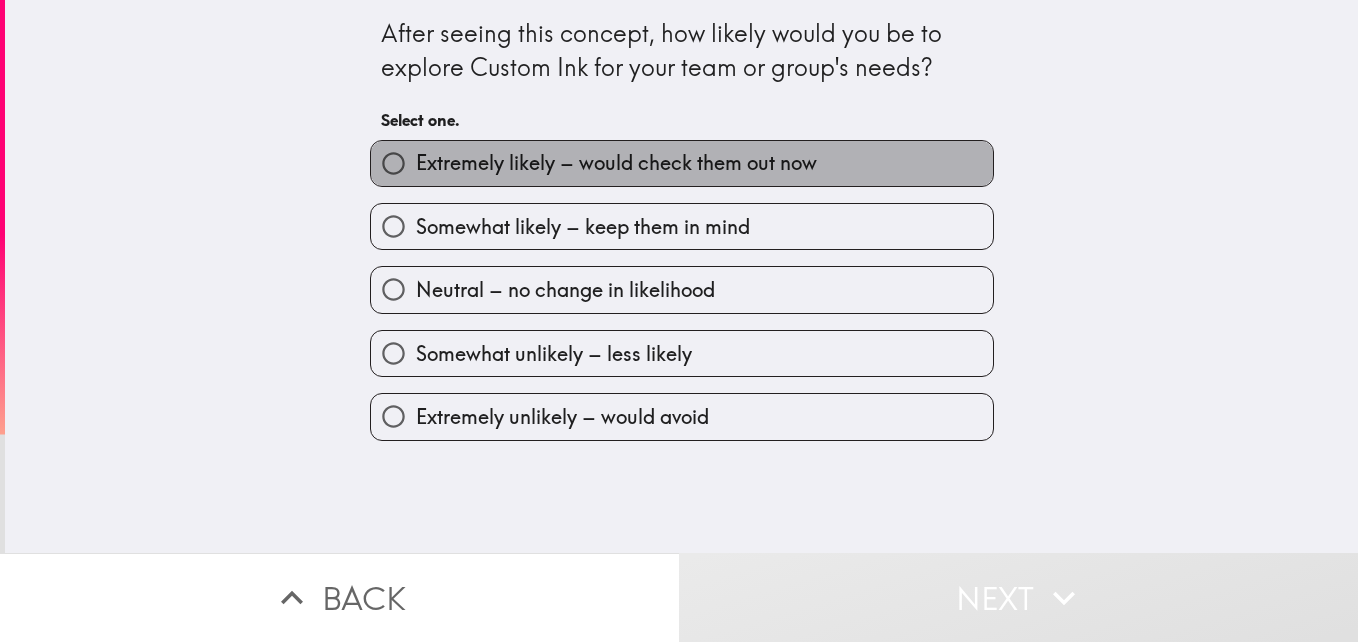 click on "Extremely likely – would check them out now" at bounding box center [616, 163] 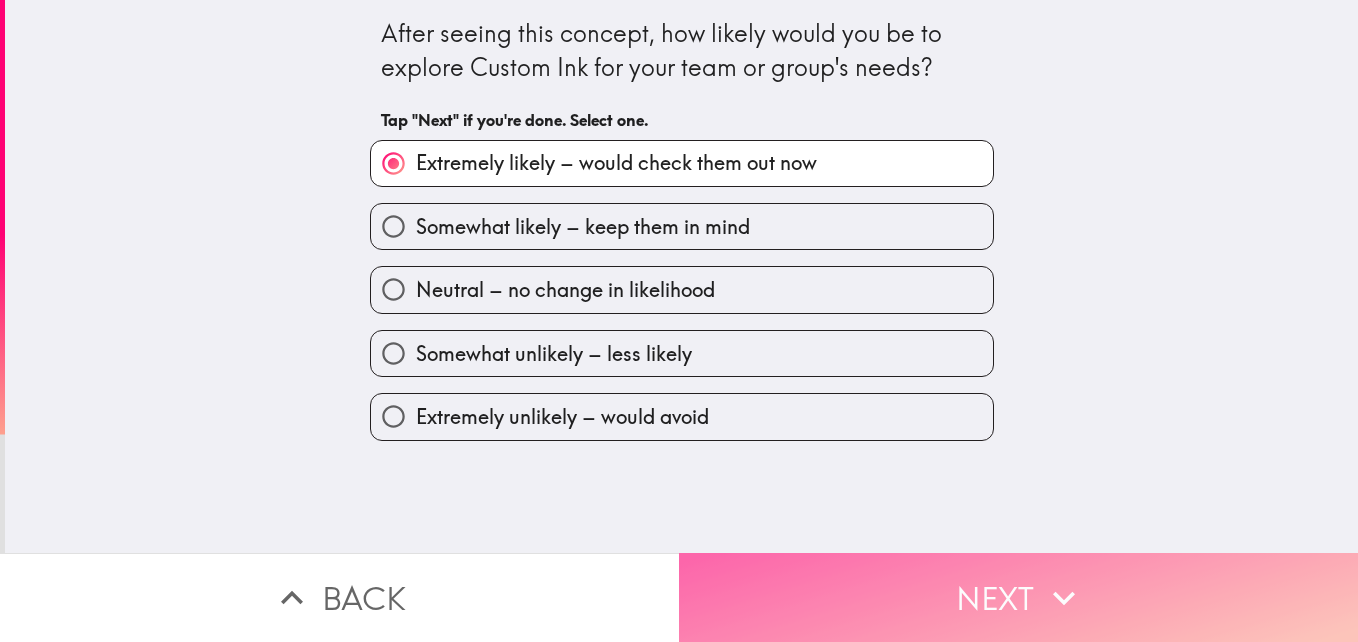 click on "Next" at bounding box center (1018, 597) 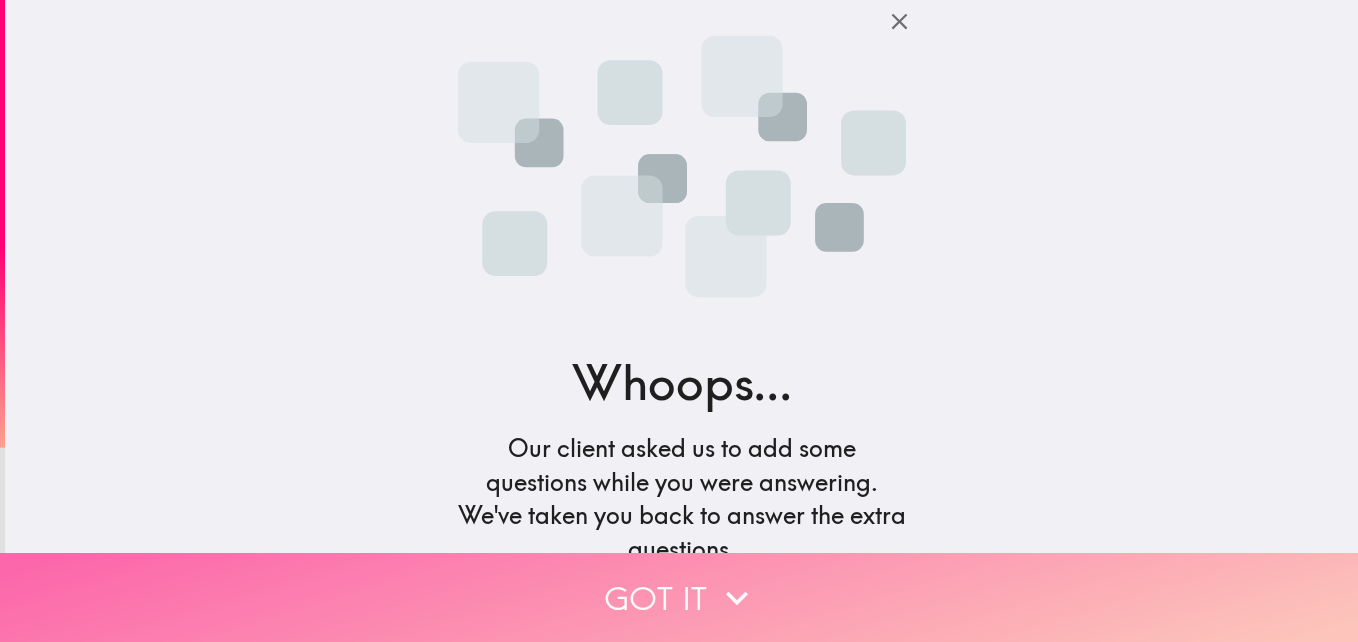 click on "Got it" at bounding box center (679, 597) 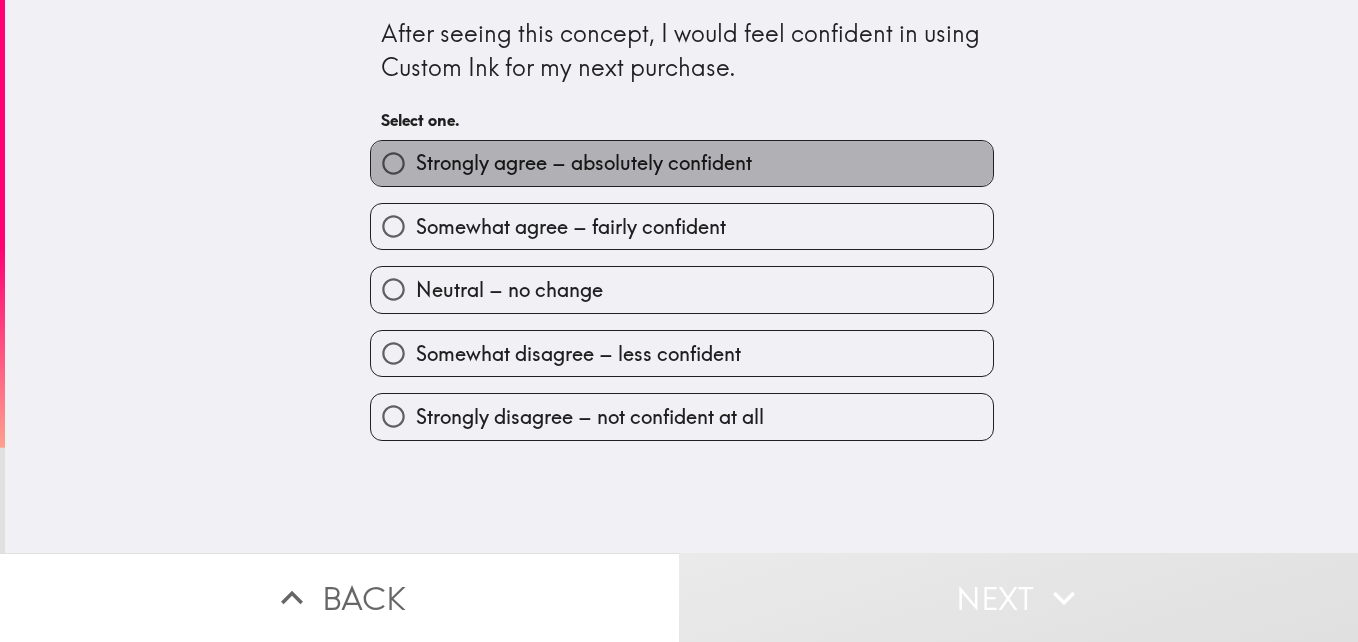 click on "Strongly agree – absolutely confident" at bounding box center [584, 163] 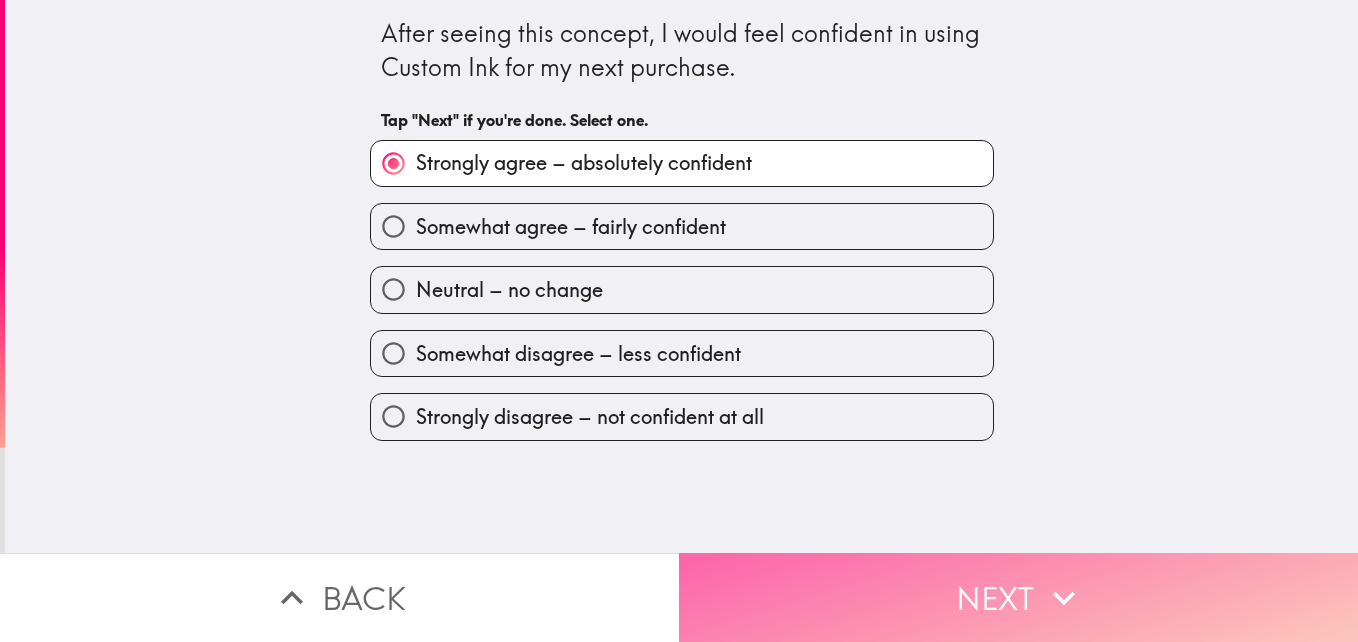 click on "Next" at bounding box center [1018, 597] 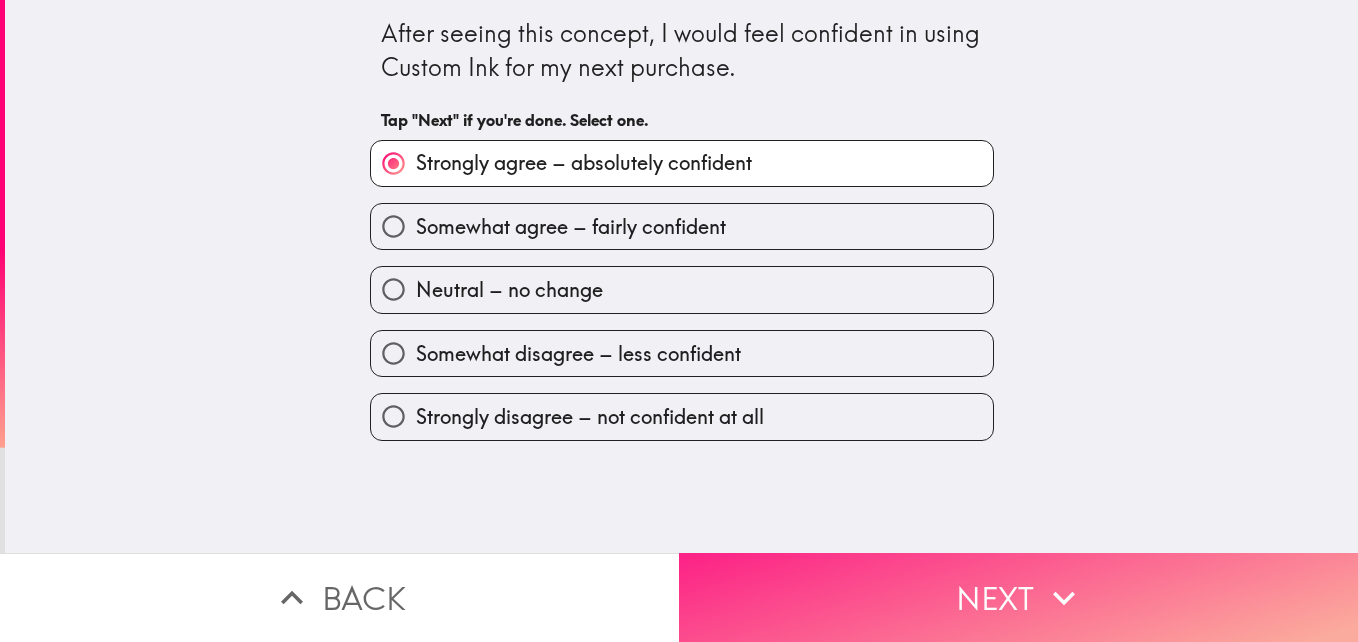 click on "Next" at bounding box center (1018, 597) 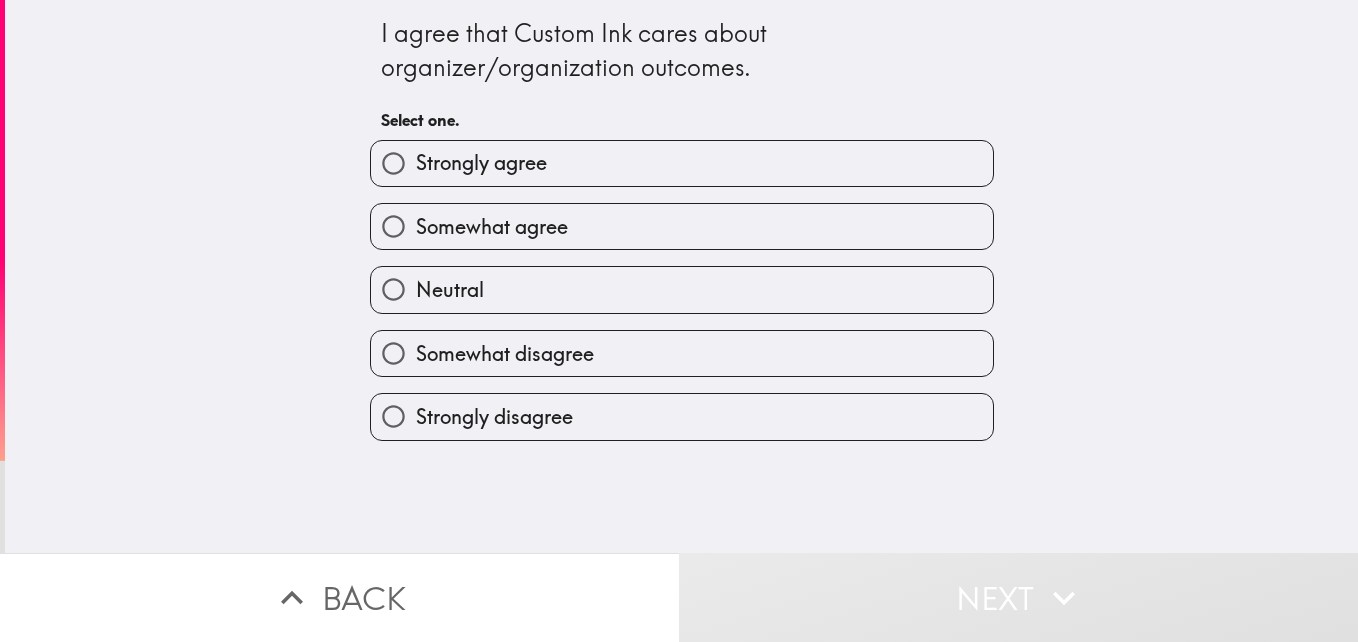 click on "Strongly agree" at bounding box center (682, 163) 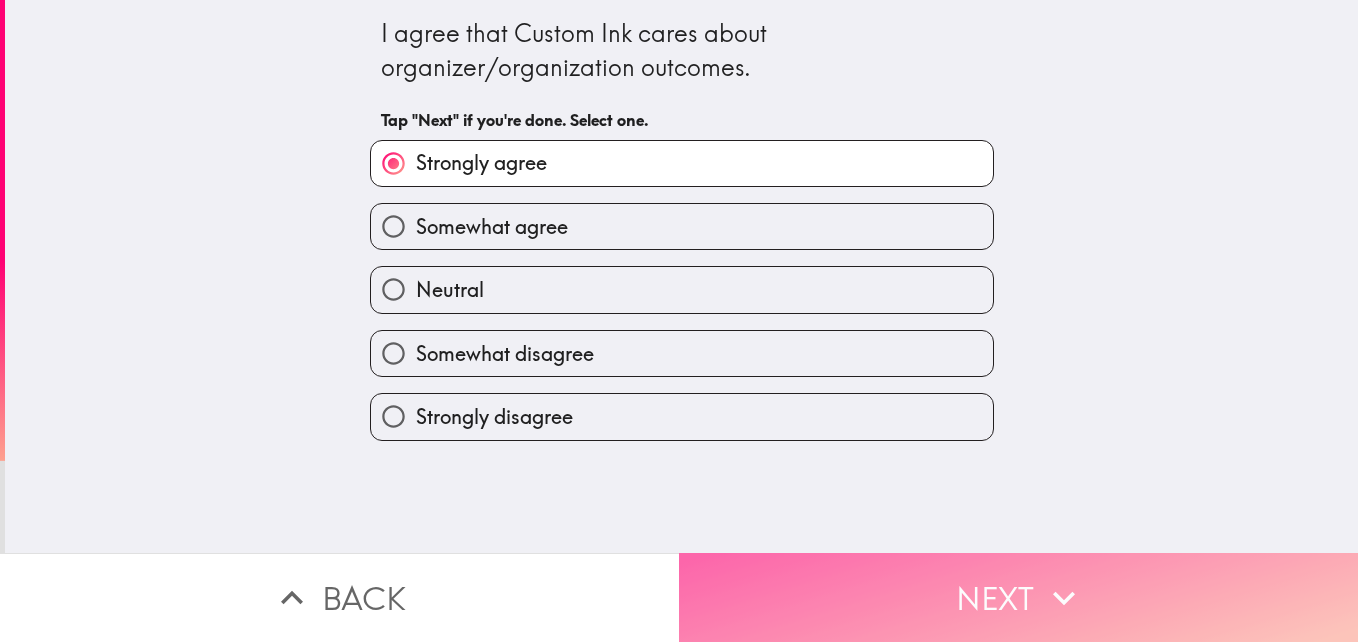 click on "Next" at bounding box center [1018, 597] 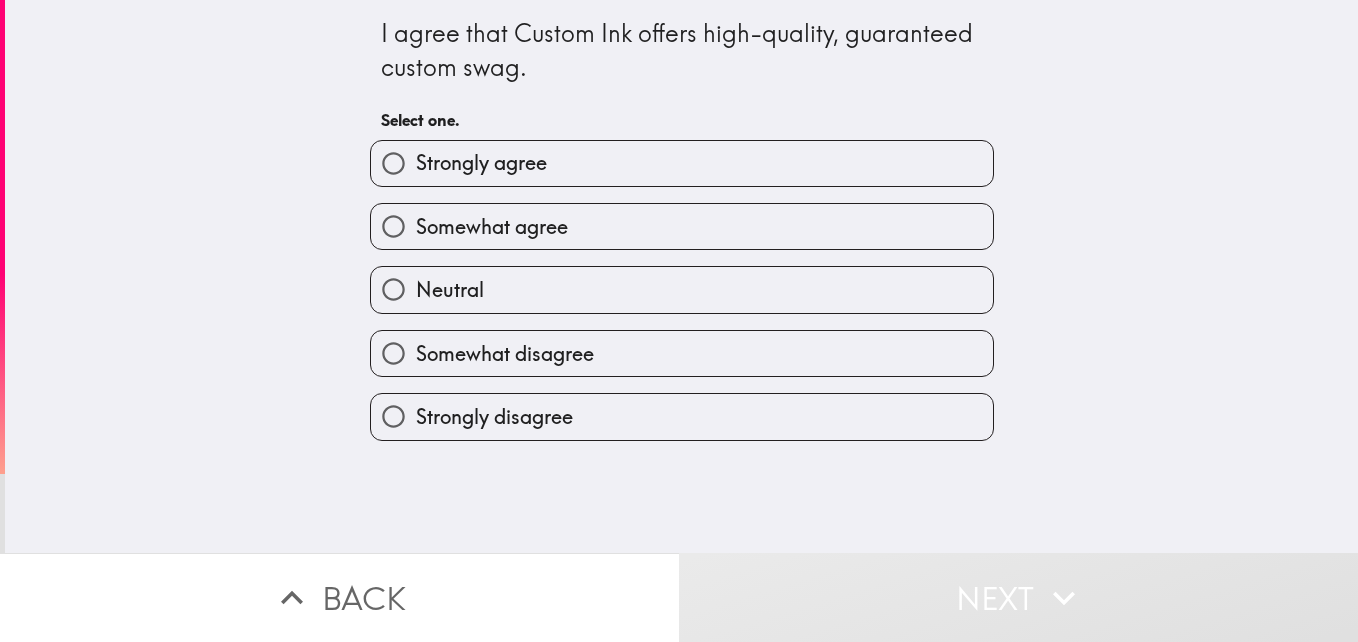 click on "Strongly agree" at bounding box center [682, 163] 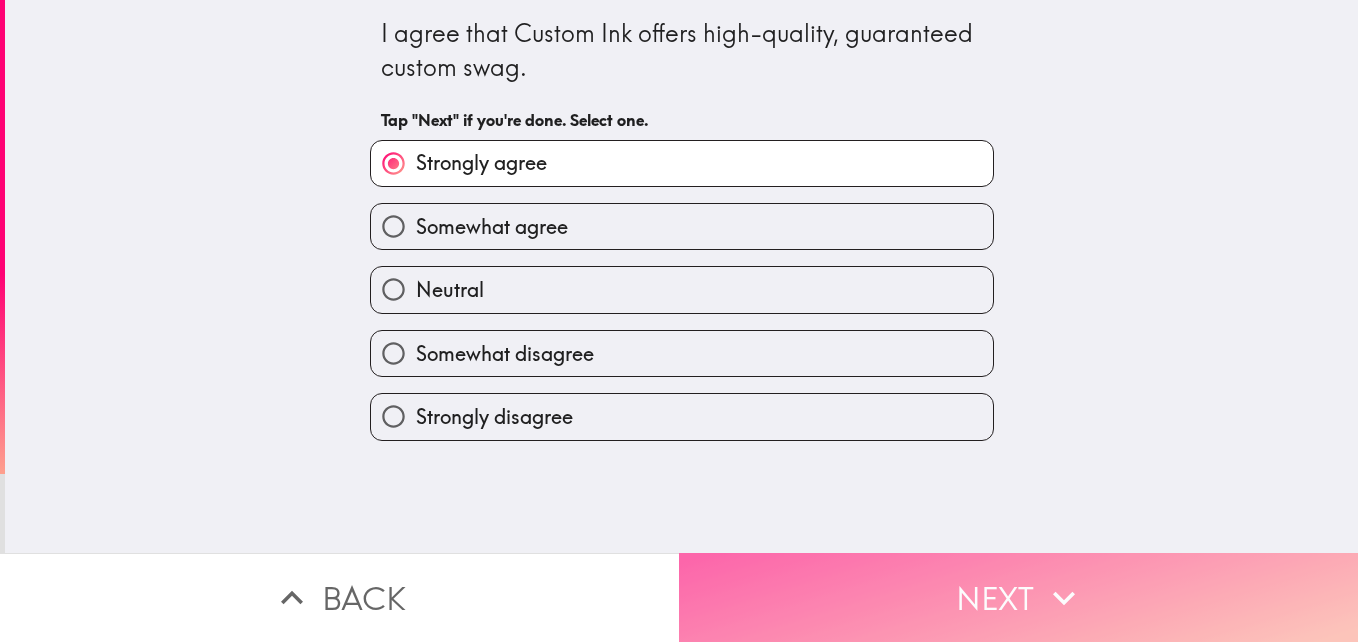 click on "Next" at bounding box center [1018, 597] 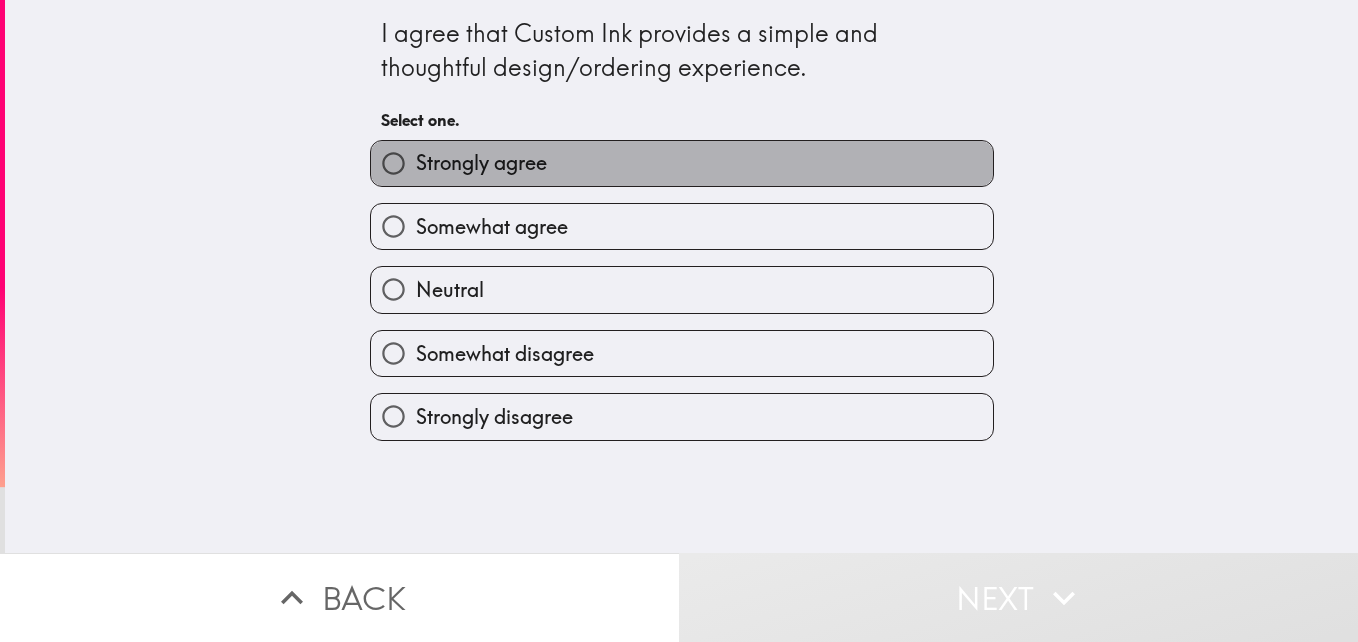 click on "Strongly agree" at bounding box center [682, 163] 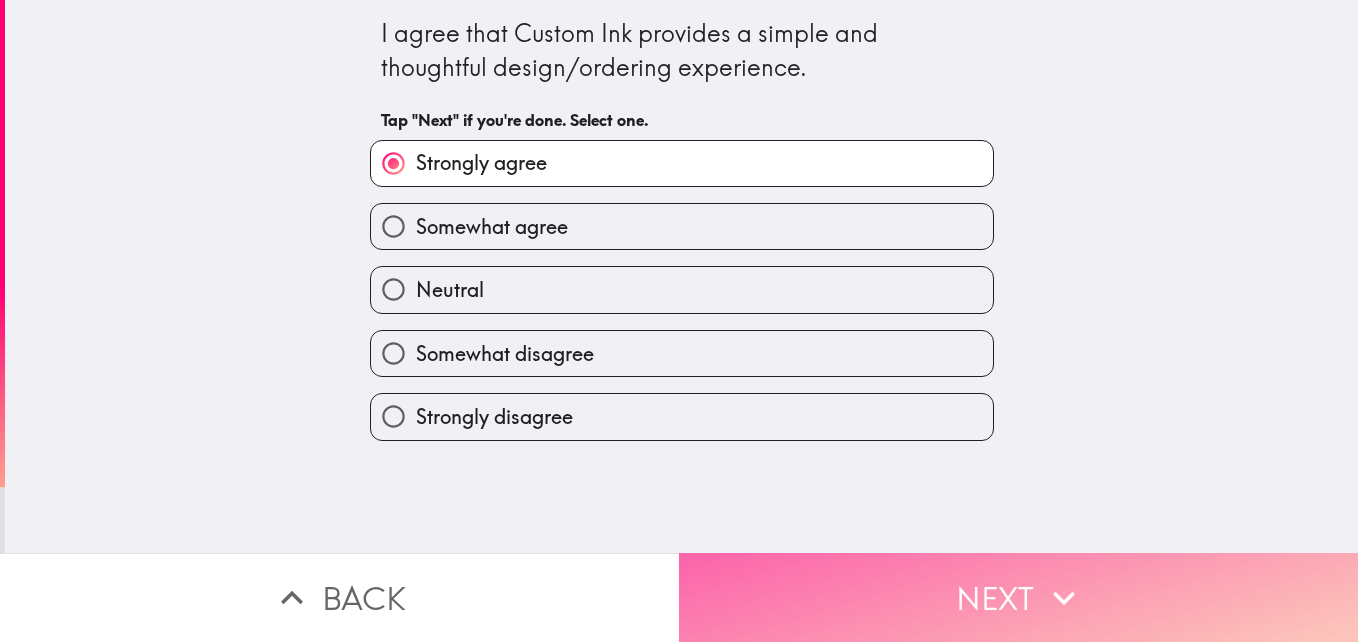 click on "Next" at bounding box center [1018, 597] 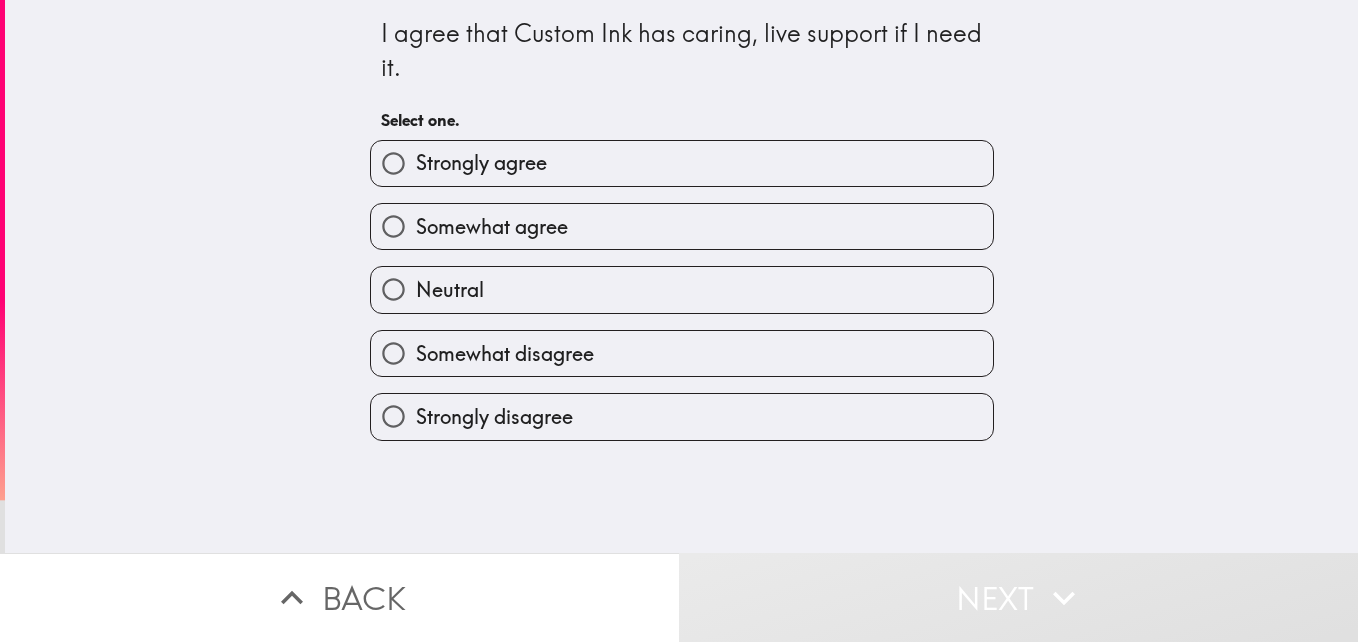 click on "Strongly agree" at bounding box center [682, 163] 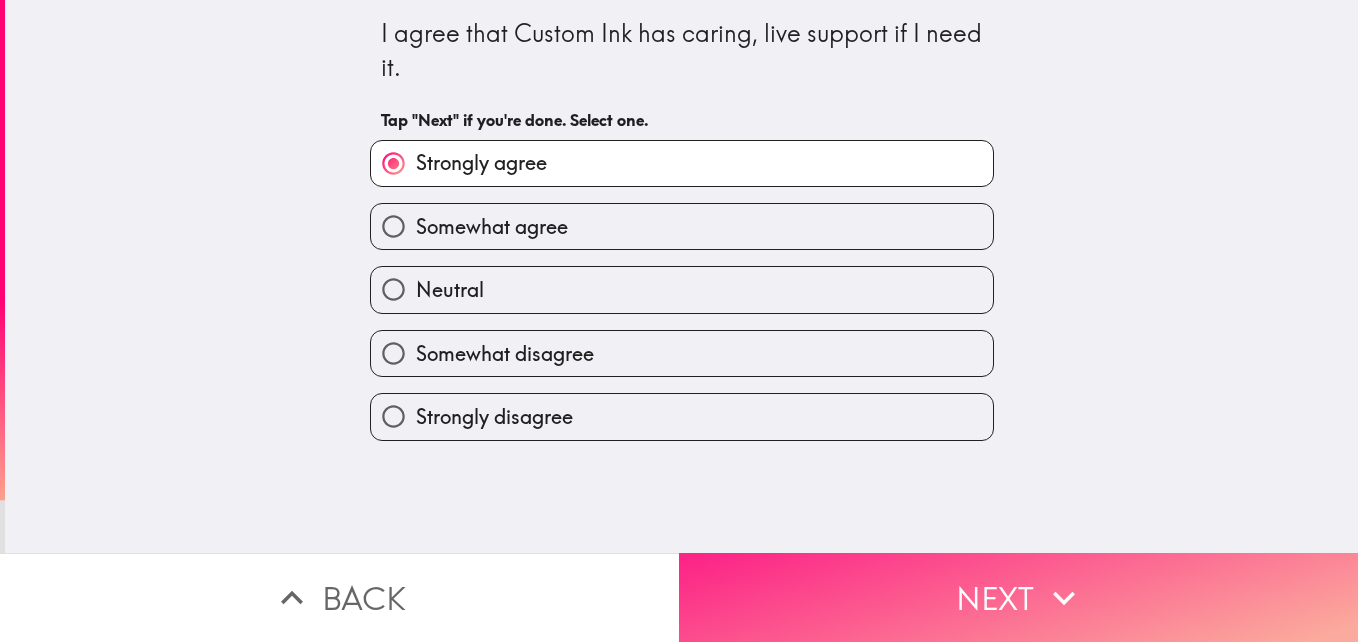 click on "Next" at bounding box center [1018, 597] 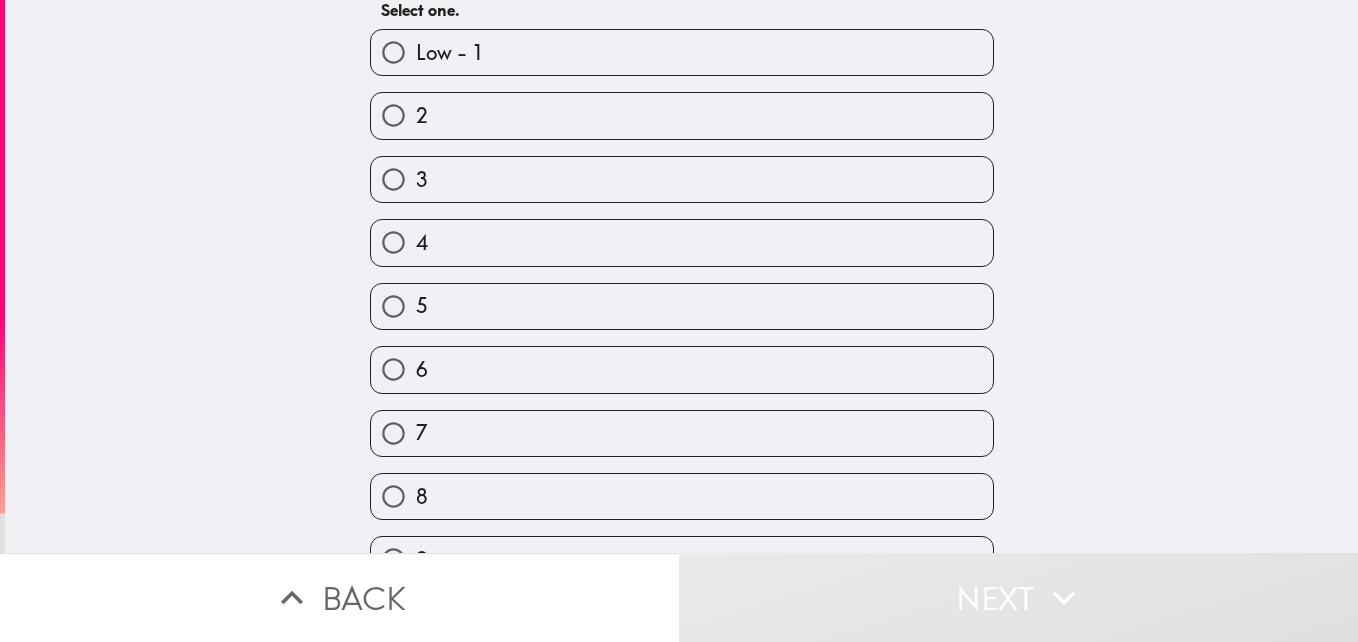 scroll, scrollTop: 186, scrollLeft: 0, axis: vertical 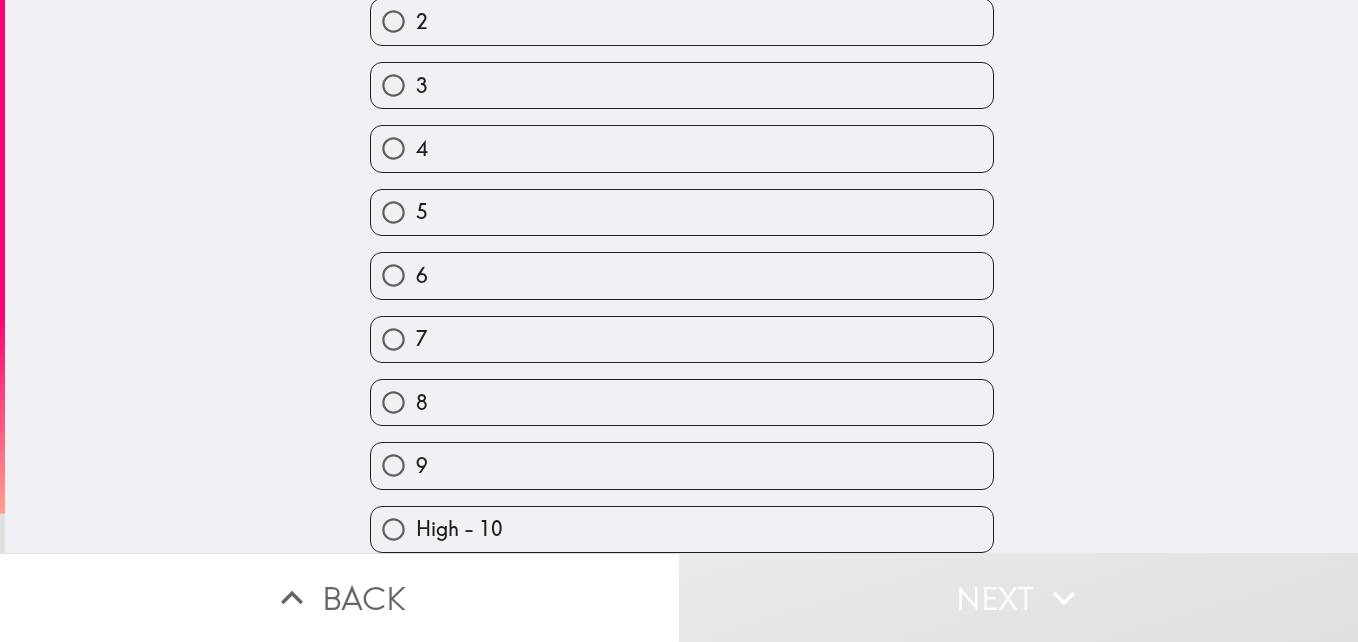 click on "High - 10" at bounding box center (682, 529) 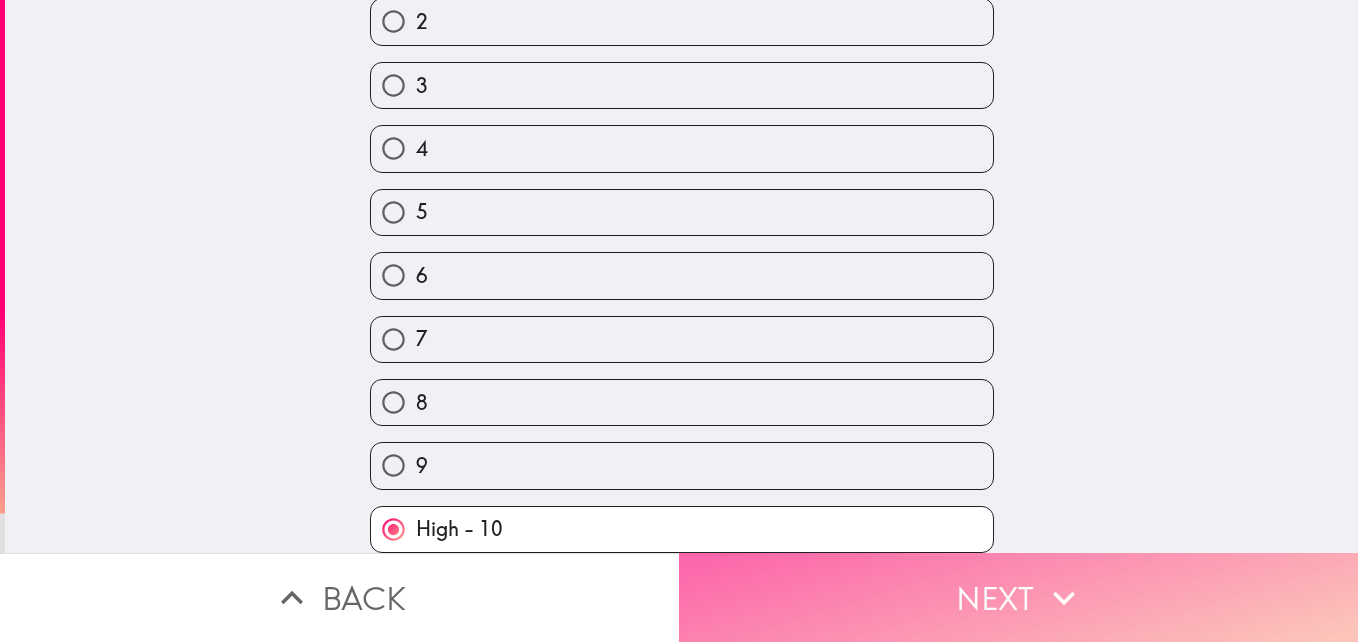 click on "Next" at bounding box center (1018, 597) 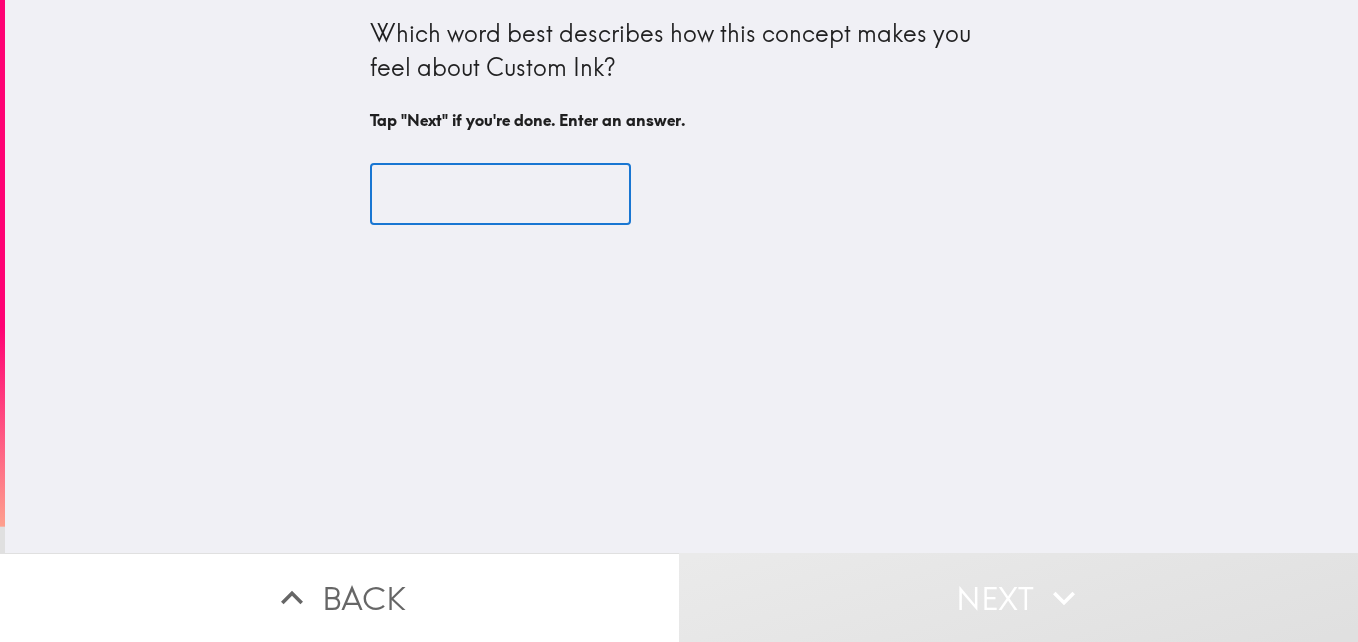 click at bounding box center (500, 195) 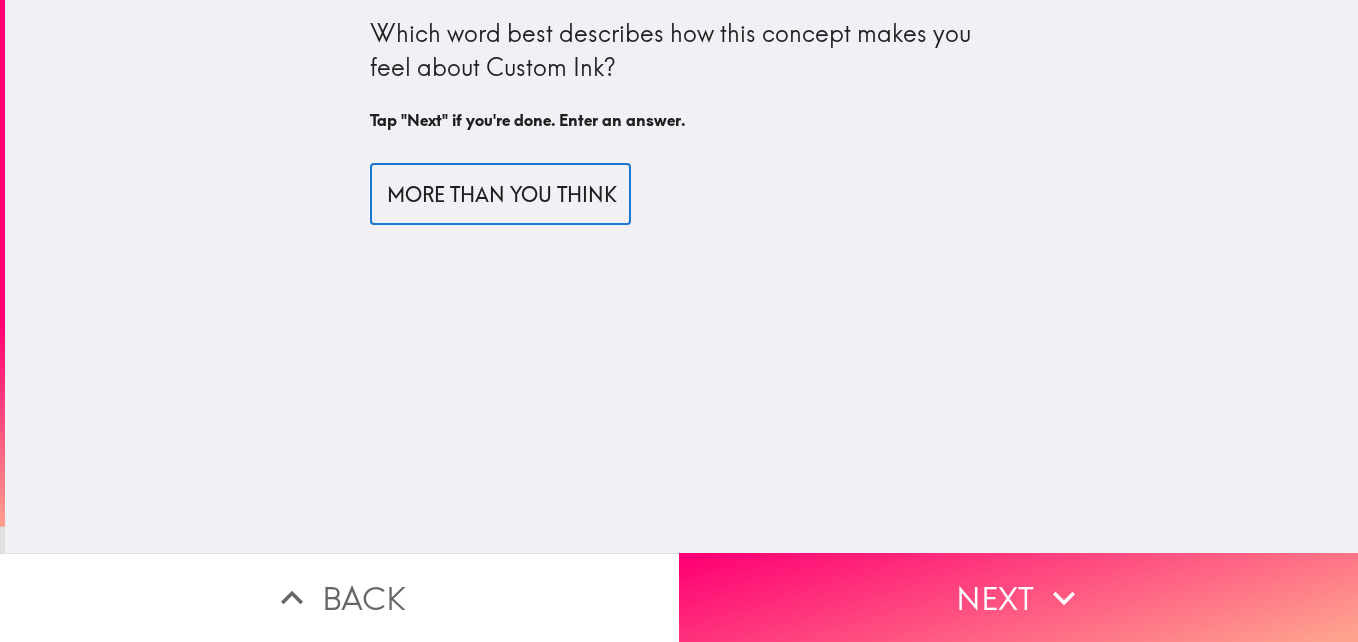 scroll, scrollTop: 0, scrollLeft: 80, axis: horizontal 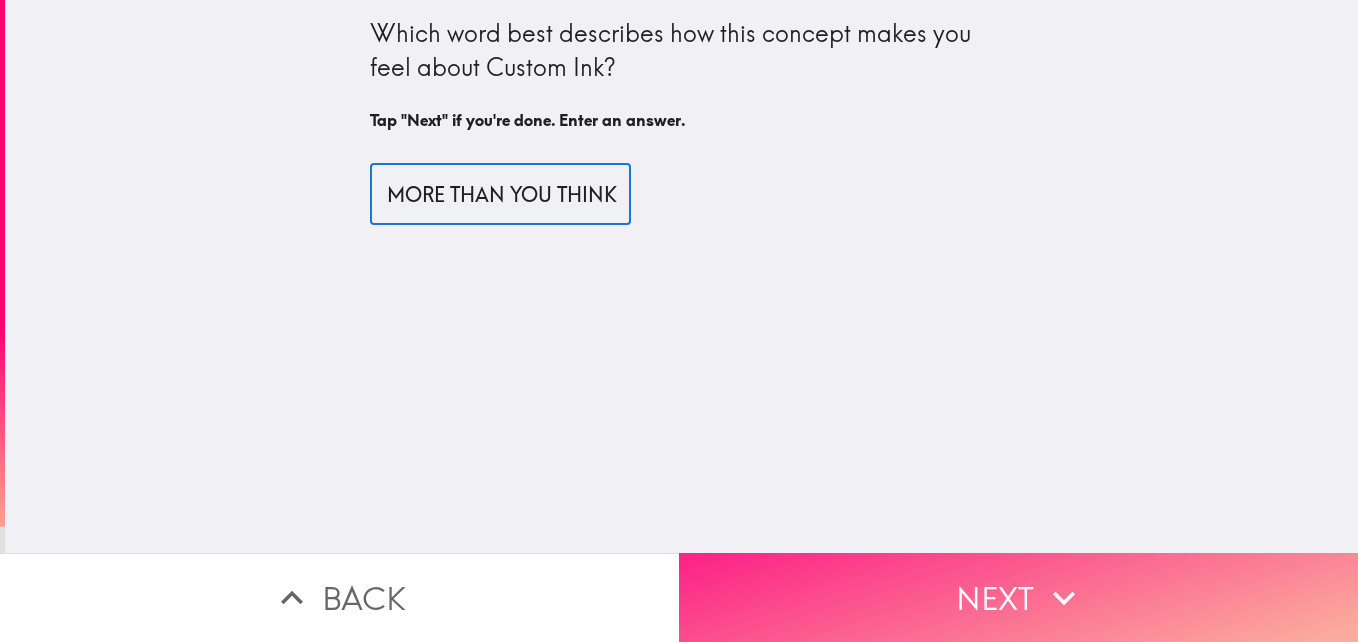 type on "INK IS MORE THAN YOU THINK" 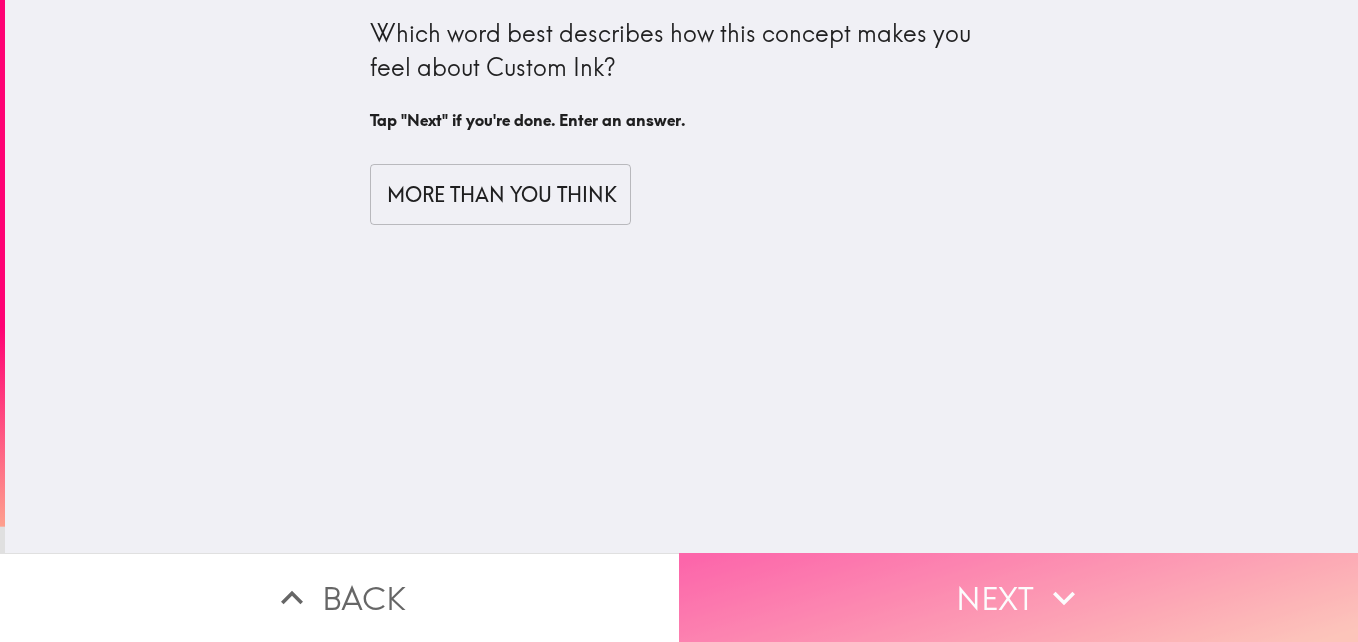 scroll, scrollTop: 0, scrollLeft: 0, axis: both 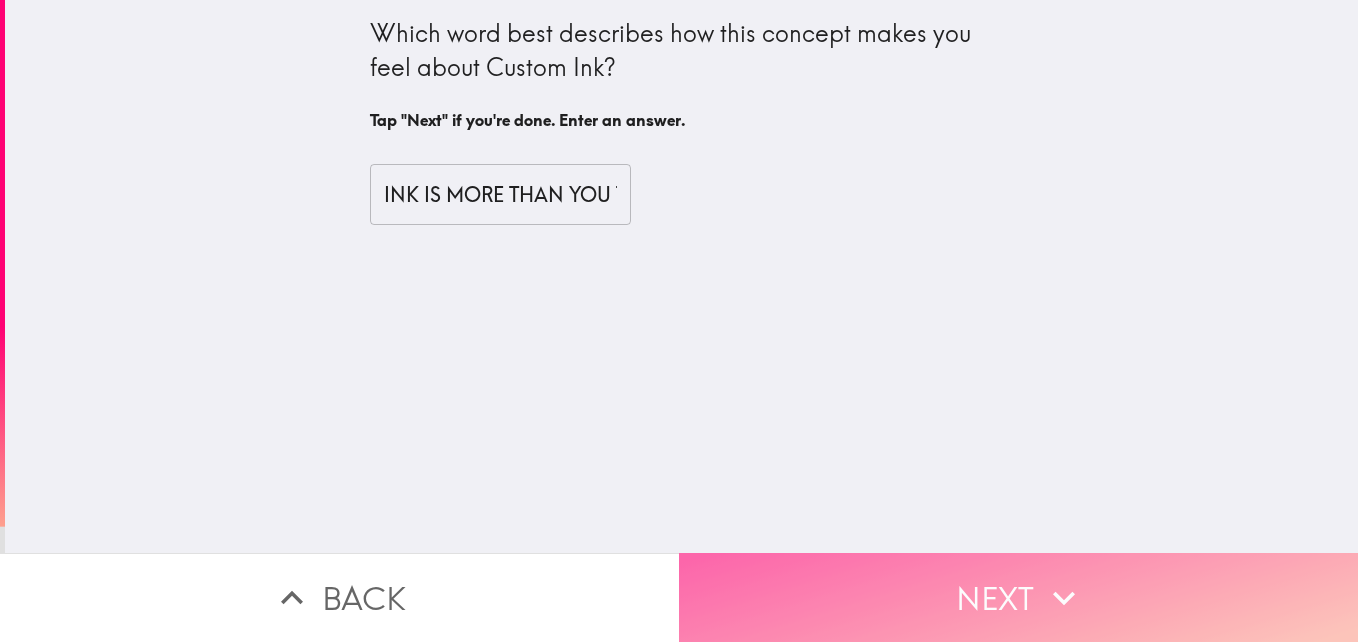 click on "Next" at bounding box center [1018, 597] 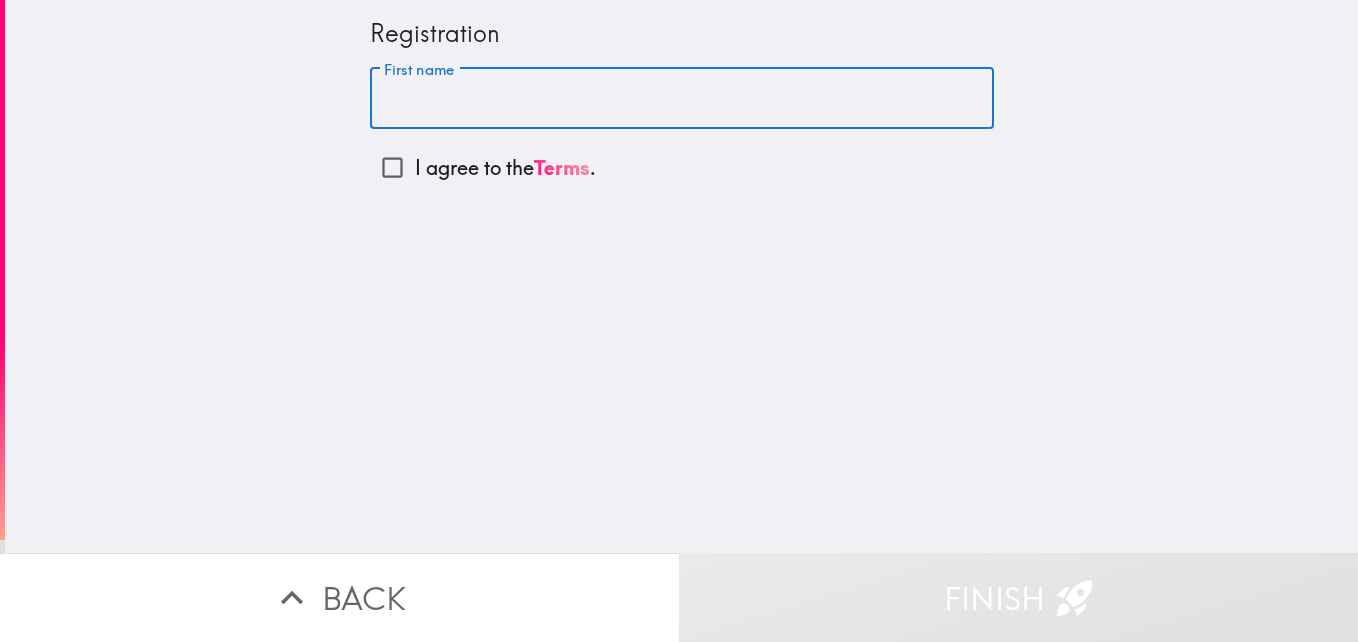 click on "First name" at bounding box center [682, 99] 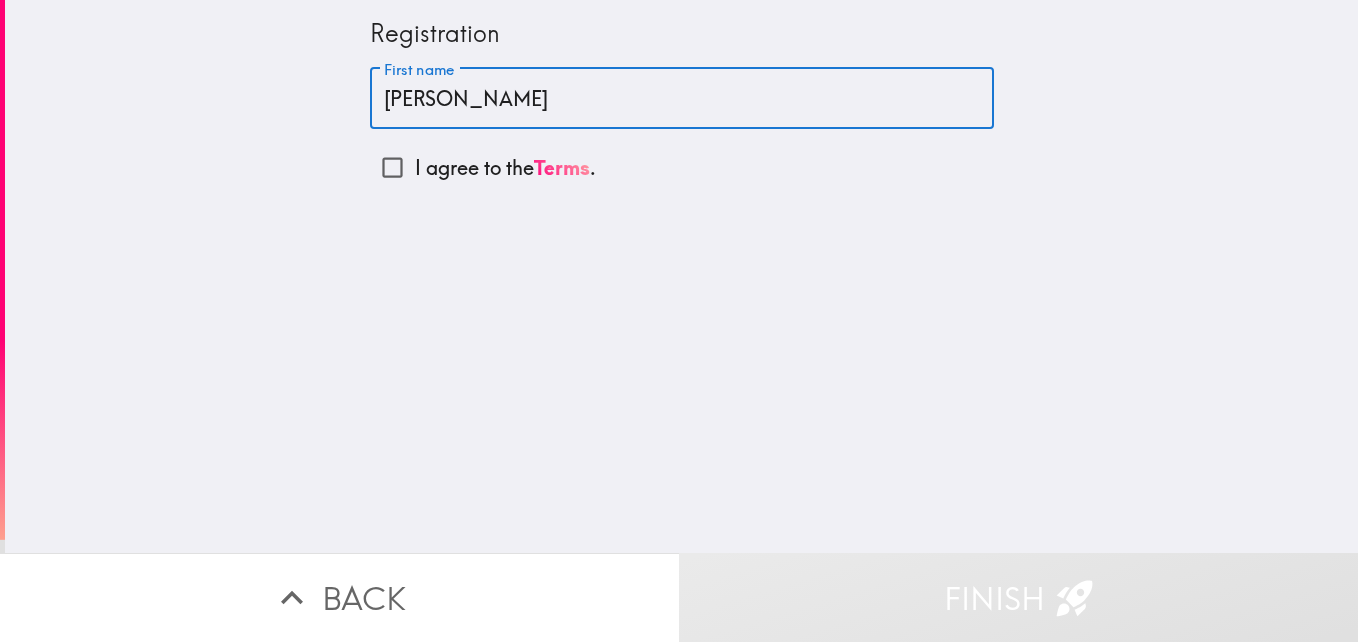 click on "I agree to the  Terms ." at bounding box center [392, 167] 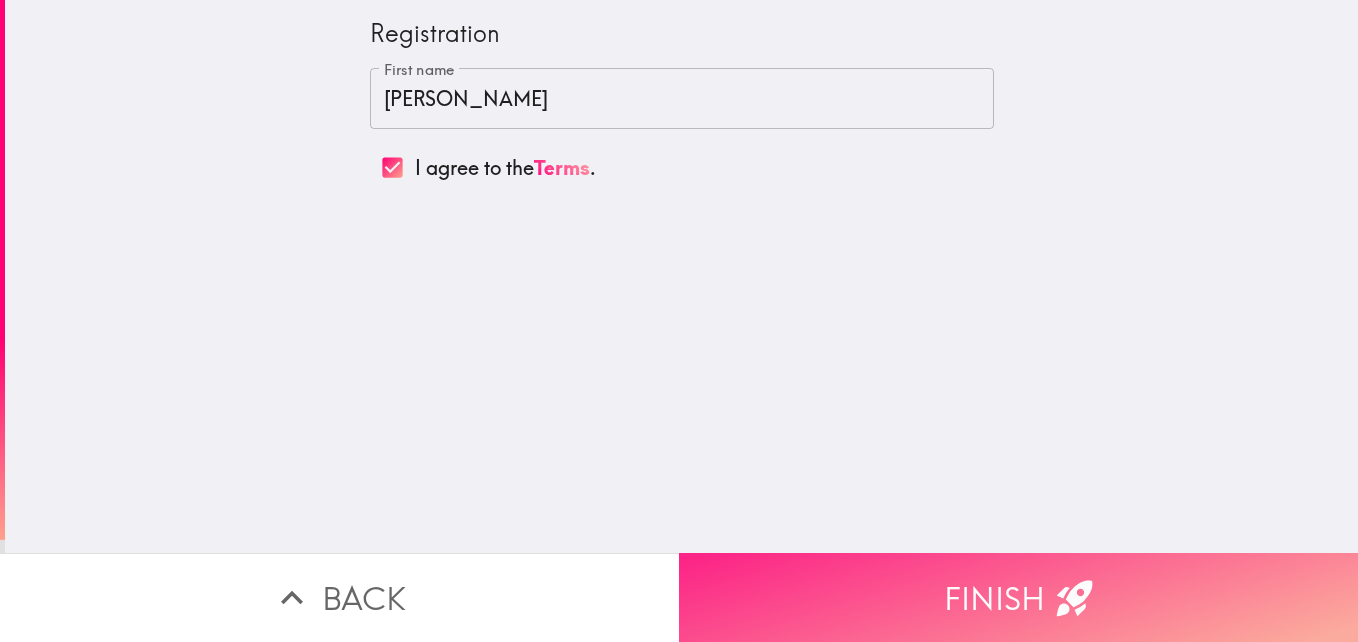 click on "Finish" at bounding box center (1018, 597) 